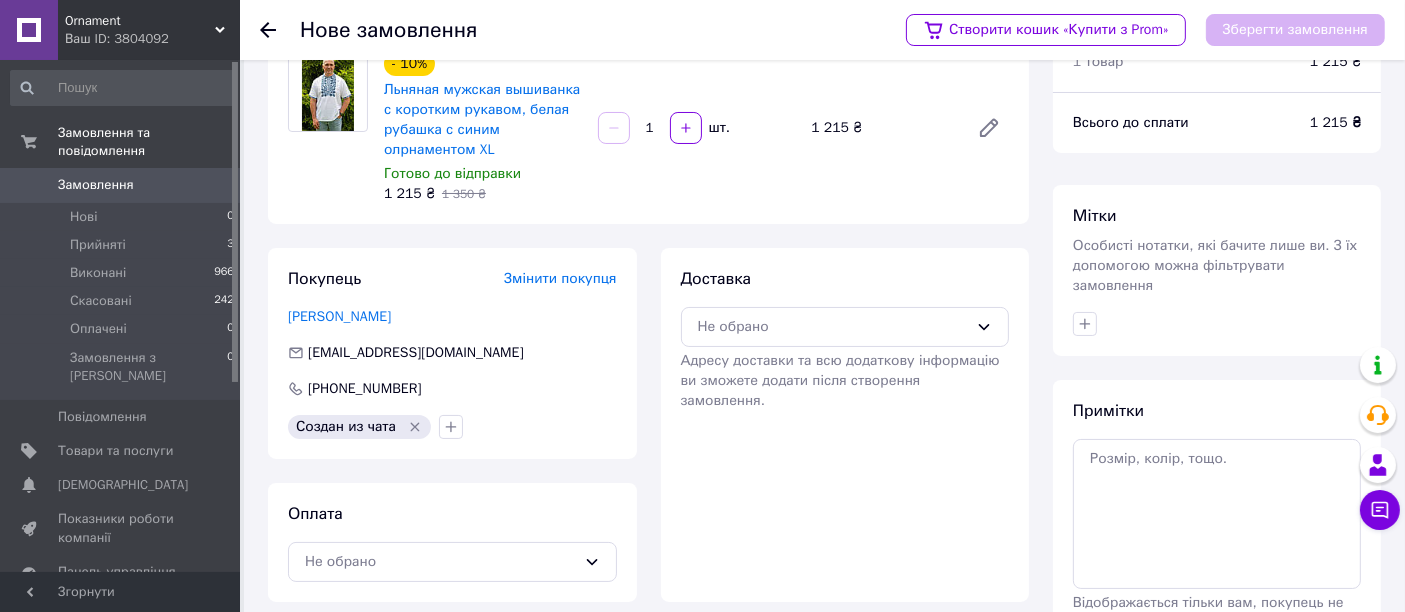 scroll, scrollTop: 0, scrollLeft: 0, axis: both 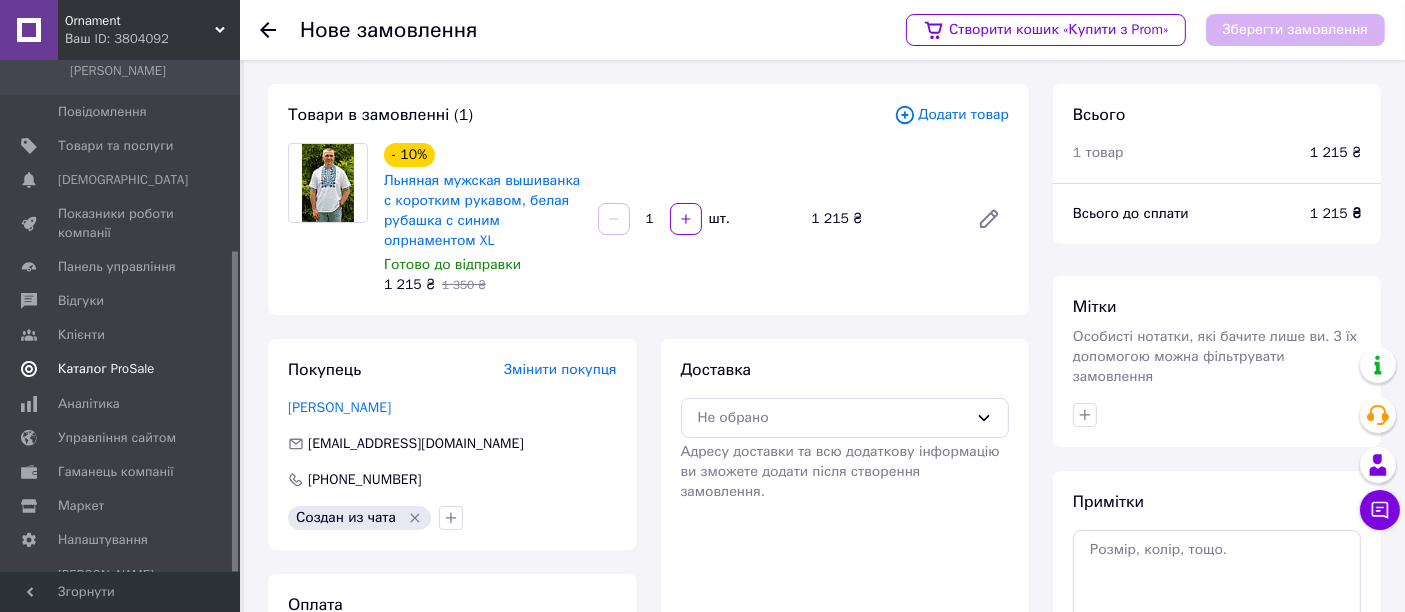 click on "Каталог ProSale" at bounding box center (106, 369) 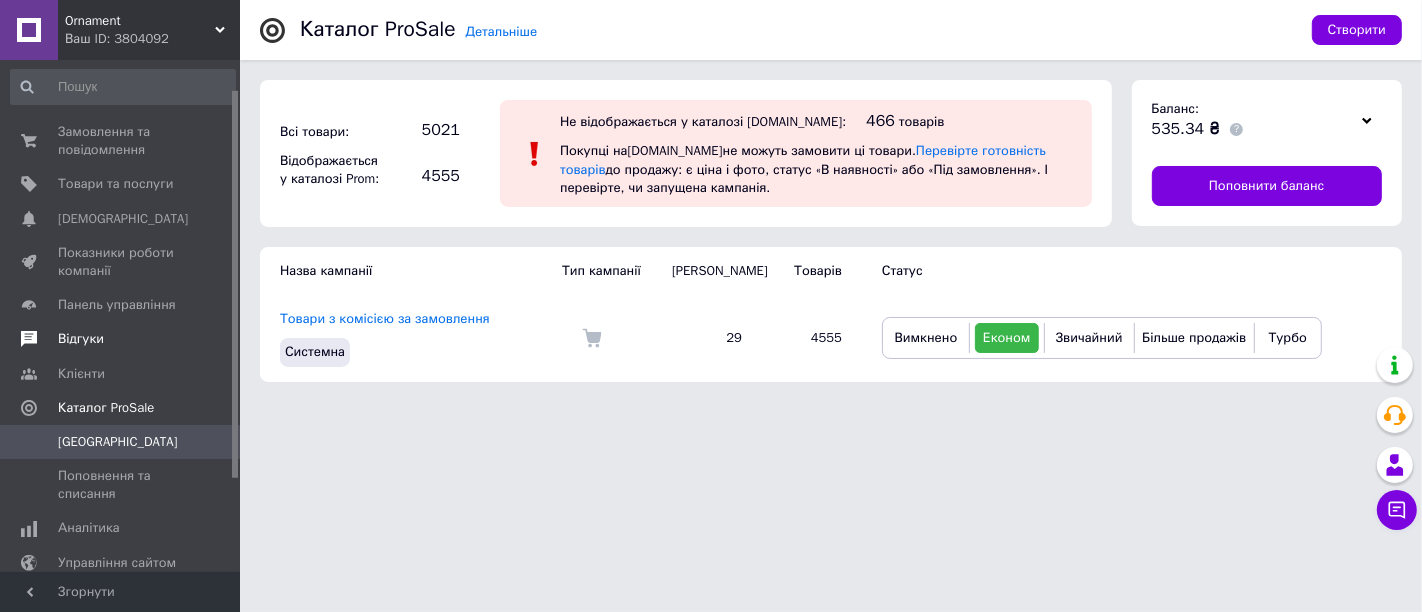 scroll, scrollTop: 0, scrollLeft: 0, axis: both 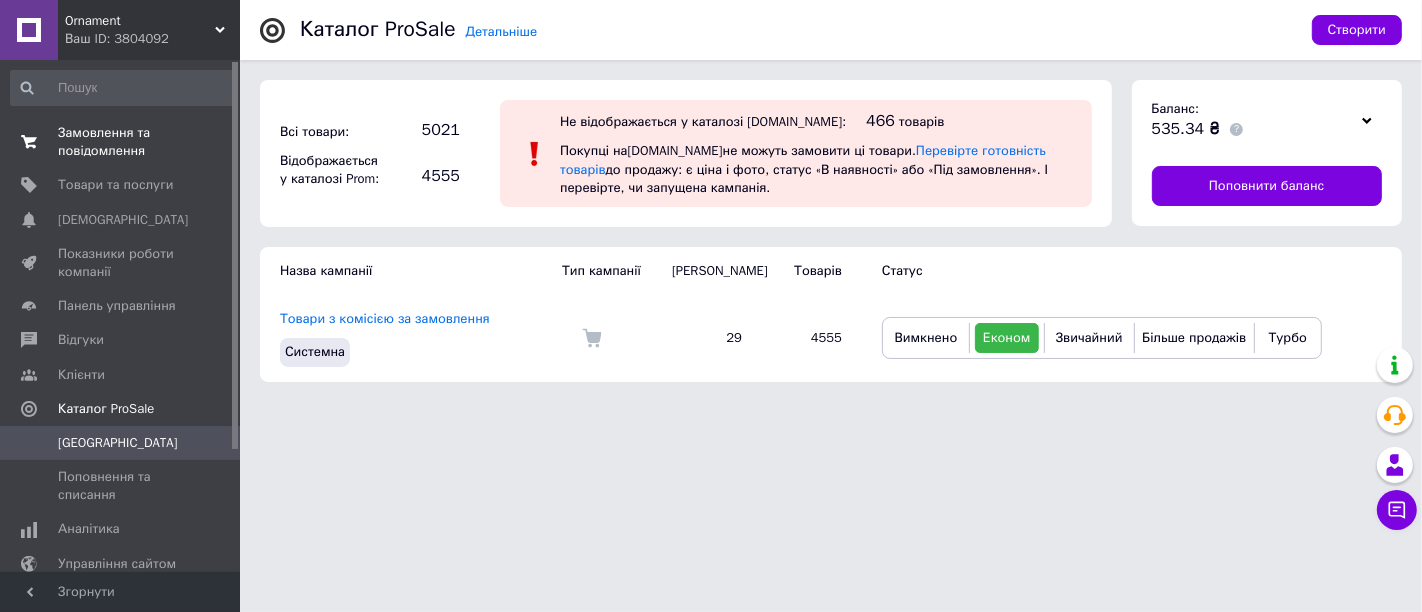 click on "Замовлення та повідомлення" at bounding box center (121, 142) 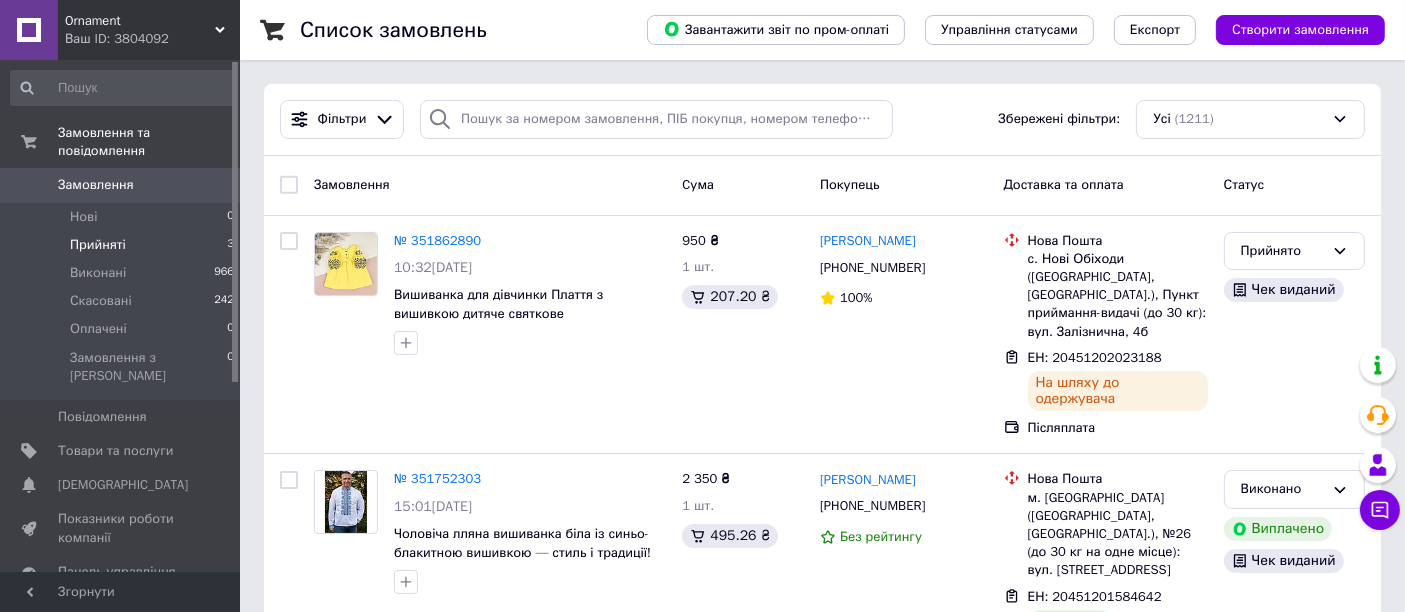 click on "Прийняті 3" at bounding box center [123, 245] 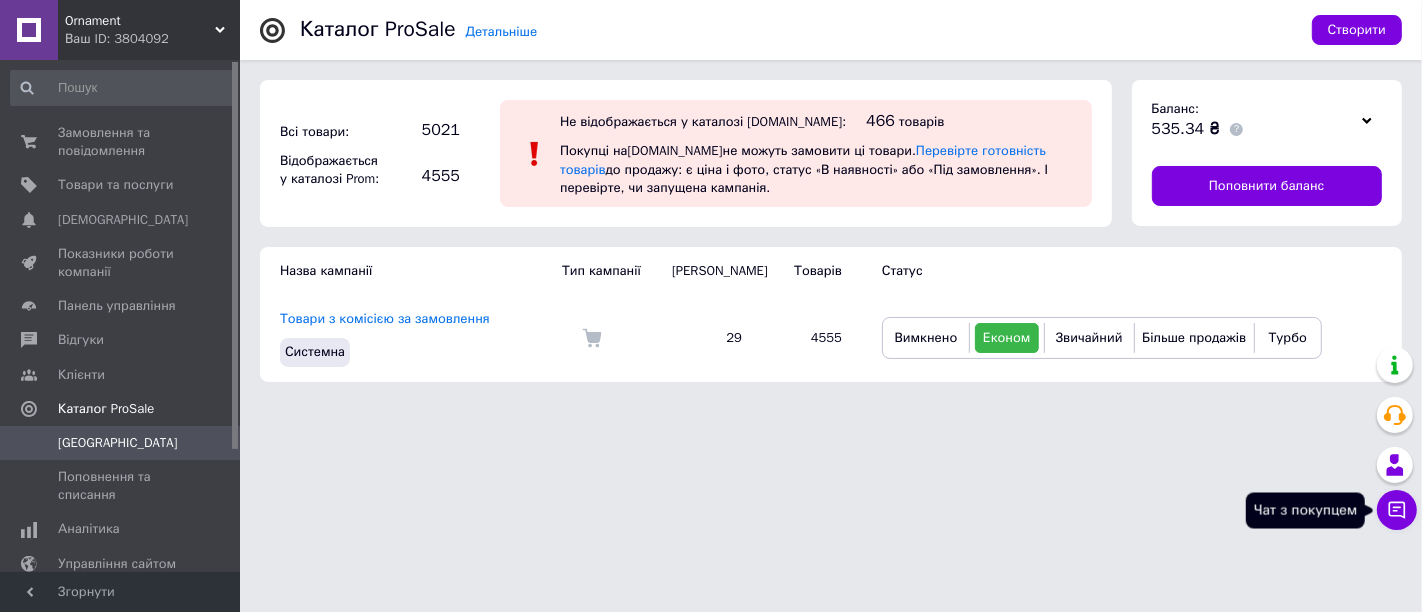 click 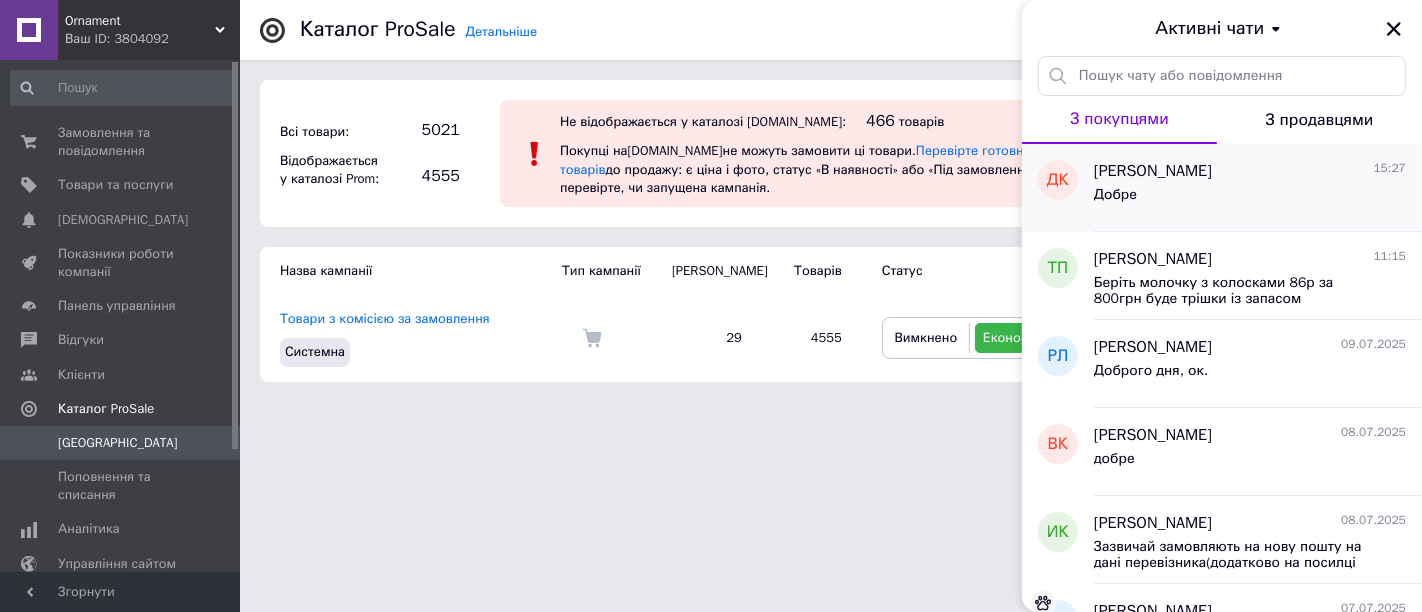 click on "Добре" at bounding box center (1250, 199) 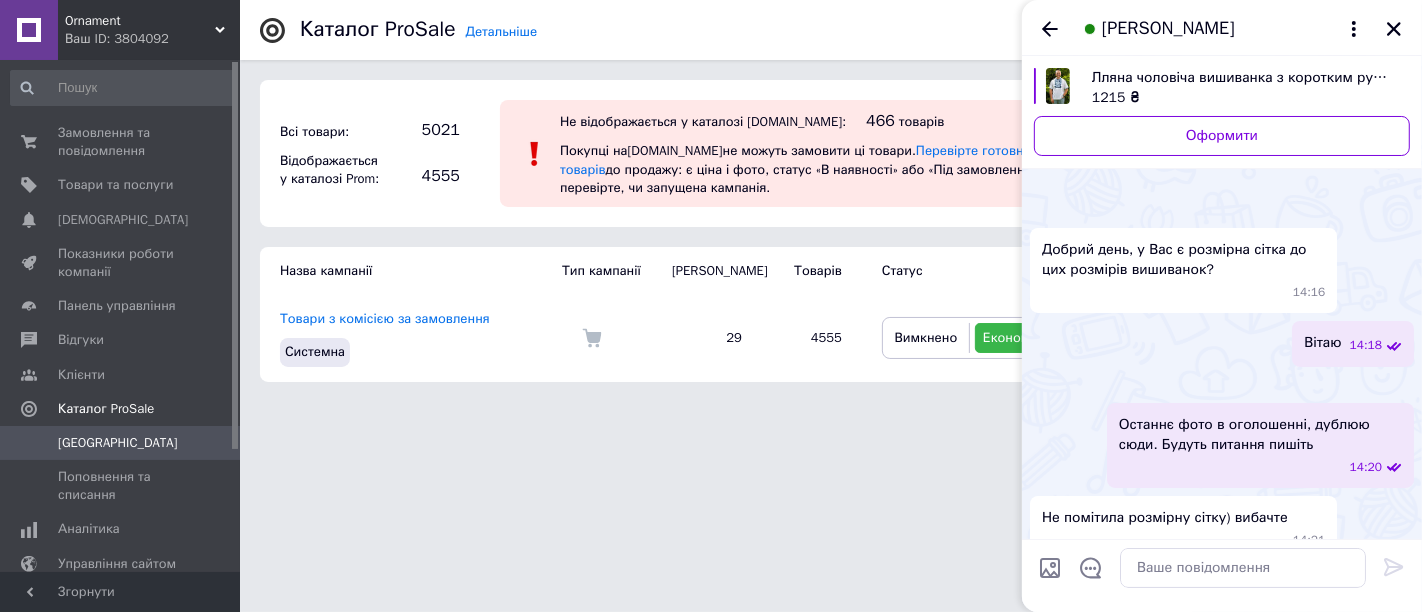 scroll, scrollTop: 644, scrollLeft: 0, axis: vertical 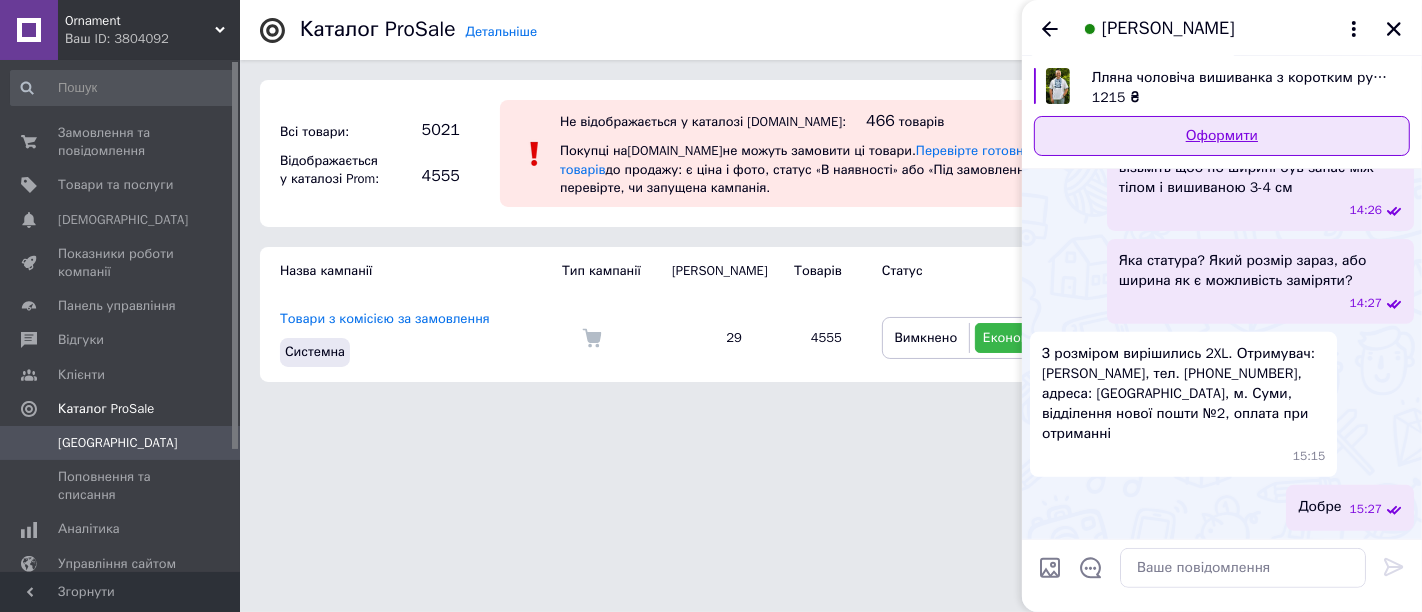 click on "Оформити" at bounding box center (1222, 136) 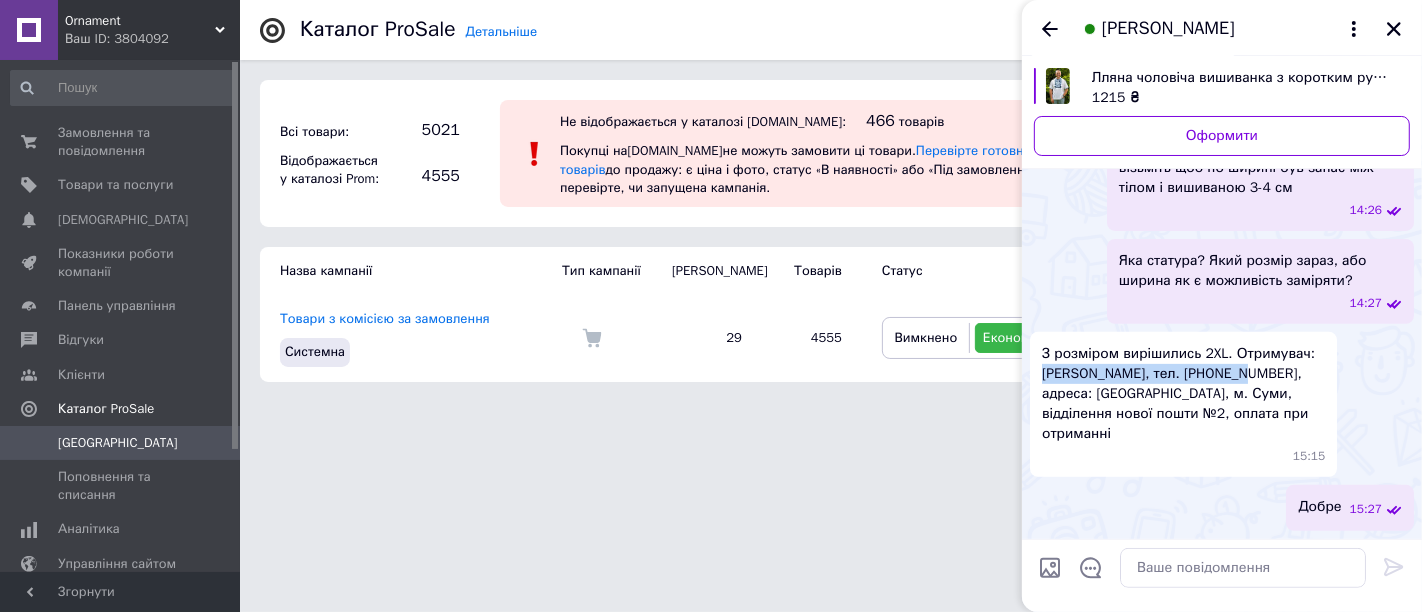drag, startPoint x: 1042, startPoint y: 378, endPoint x: 1253, endPoint y: 380, distance: 211.00948 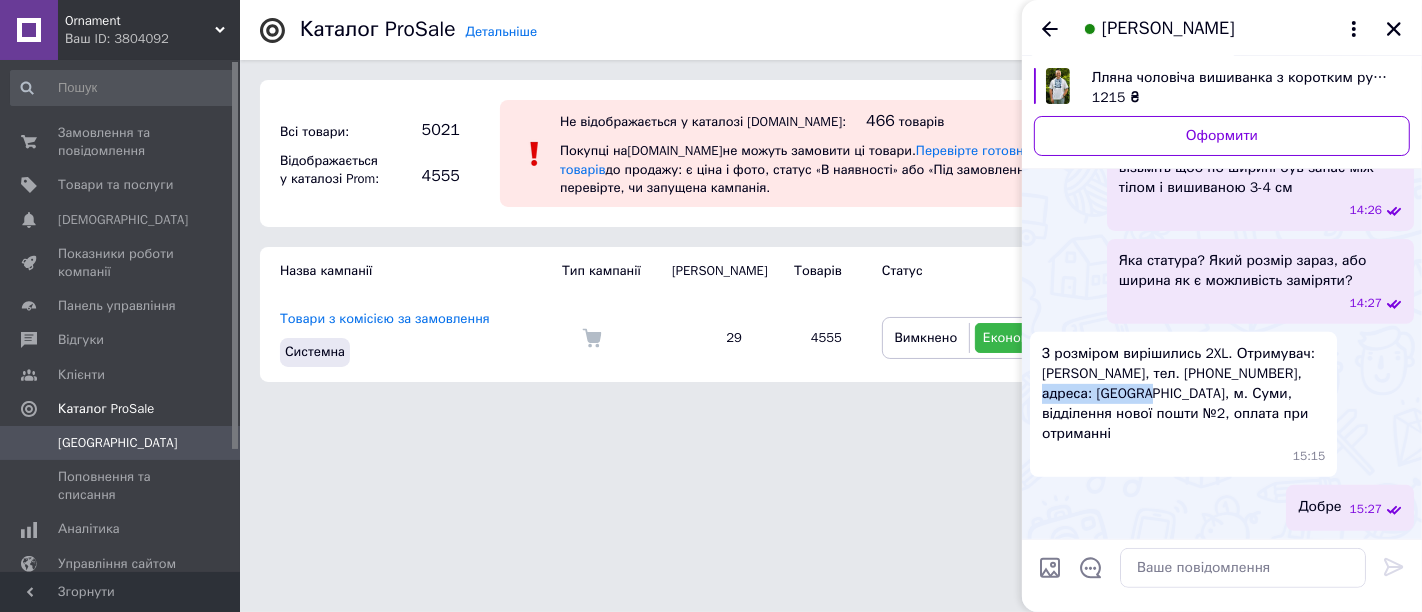 drag, startPoint x: 1288, startPoint y: 376, endPoint x: 1114, endPoint y: 400, distance: 175.64737 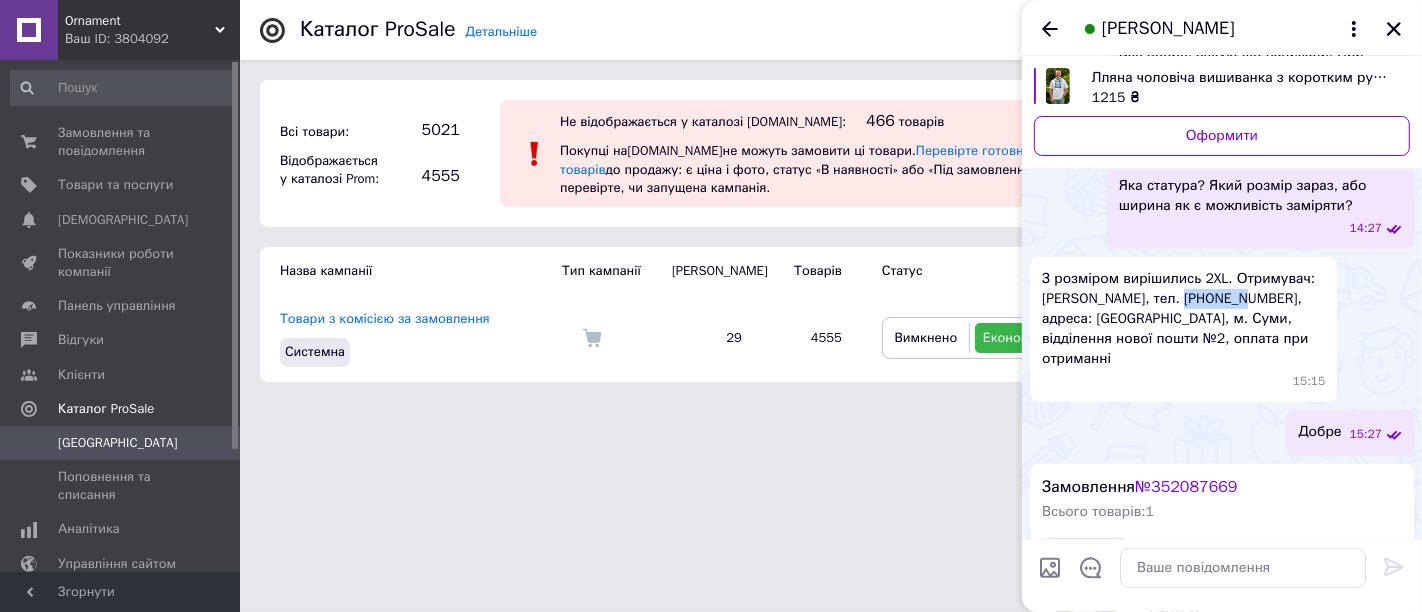 drag, startPoint x: 1194, startPoint y: 377, endPoint x: 1254, endPoint y: 383, distance: 60.299255 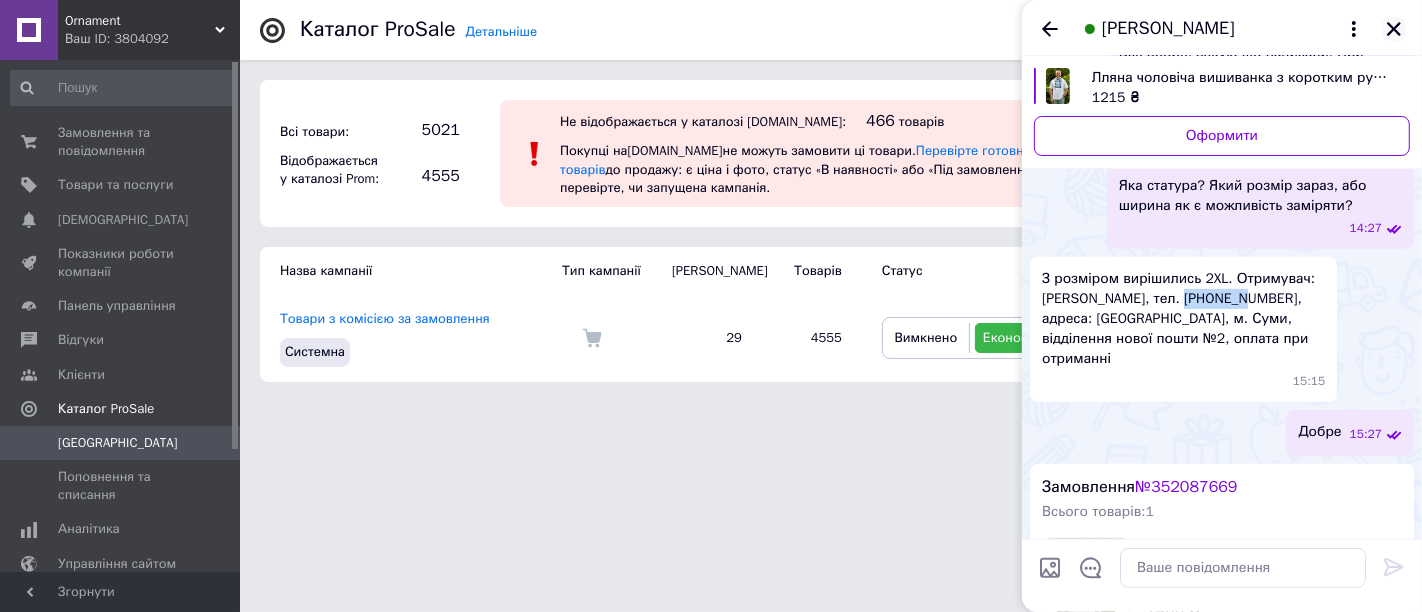 click 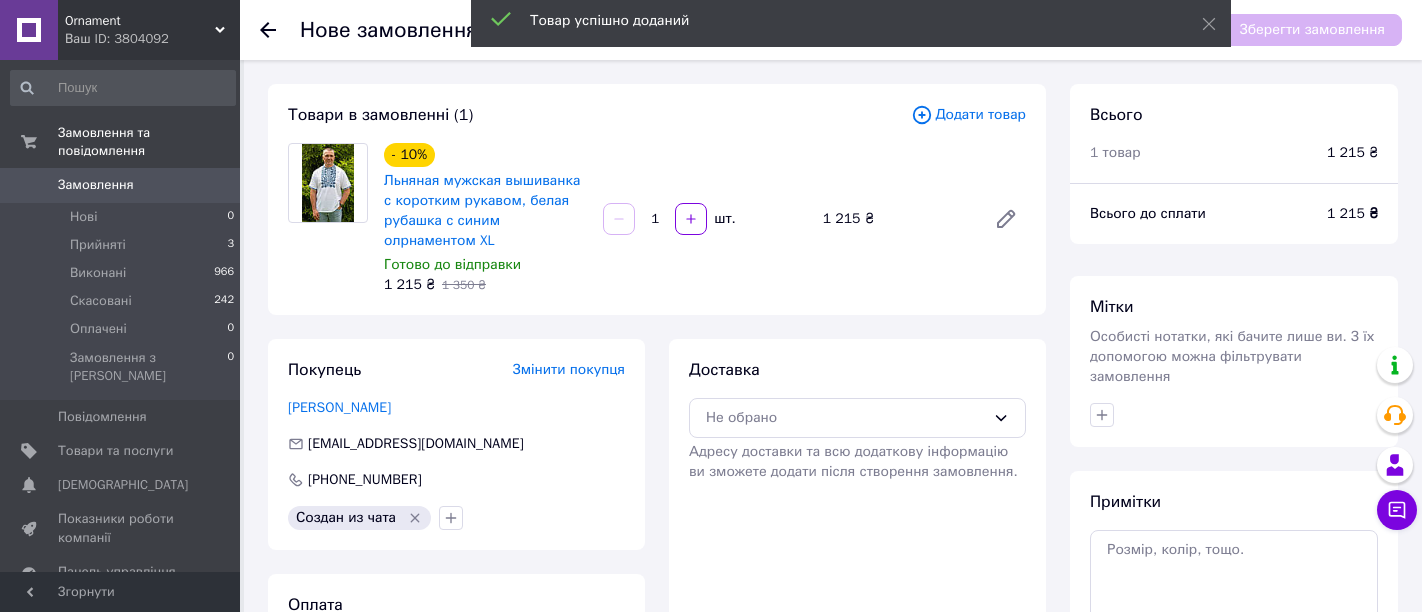 scroll, scrollTop: 0, scrollLeft: 0, axis: both 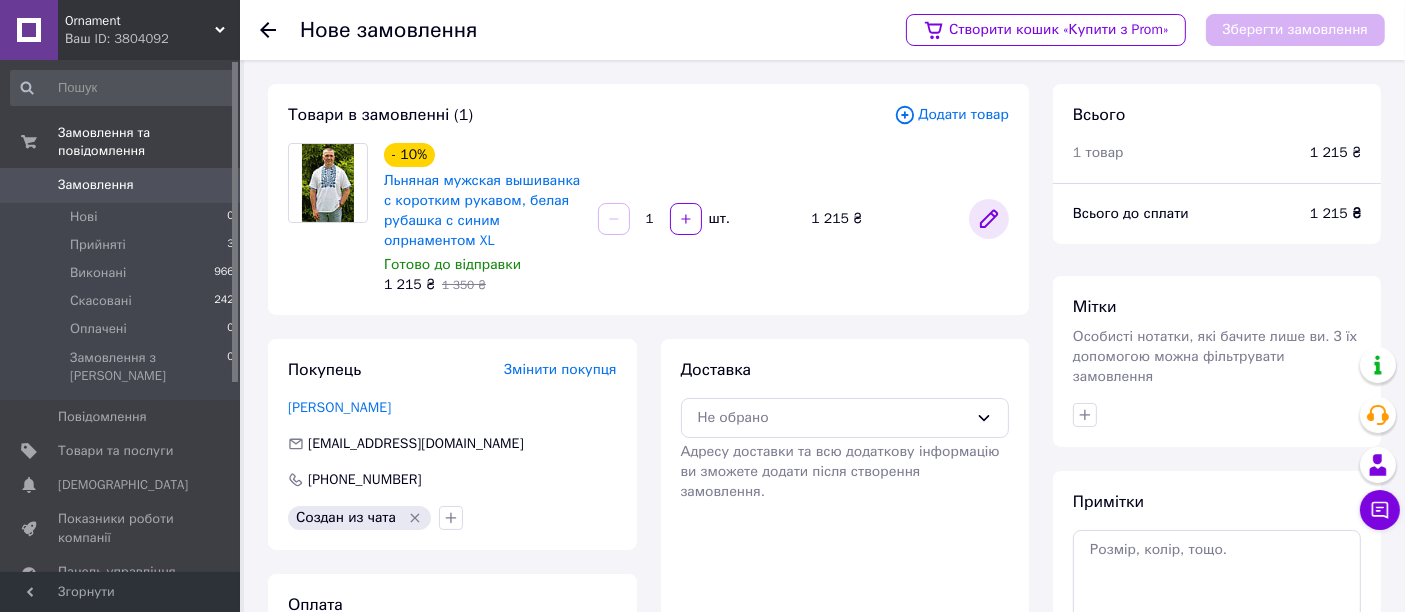 click 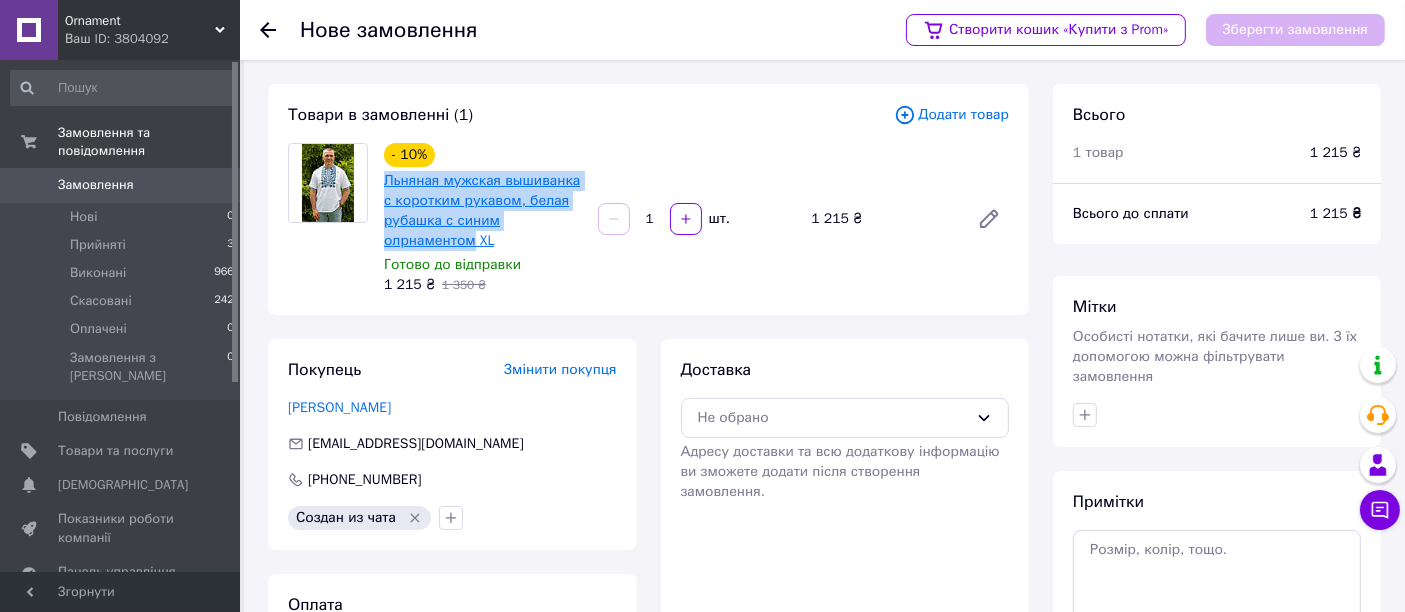 drag, startPoint x: 392, startPoint y: 182, endPoint x: 468, endPoint y: 248, distance: 100.65784 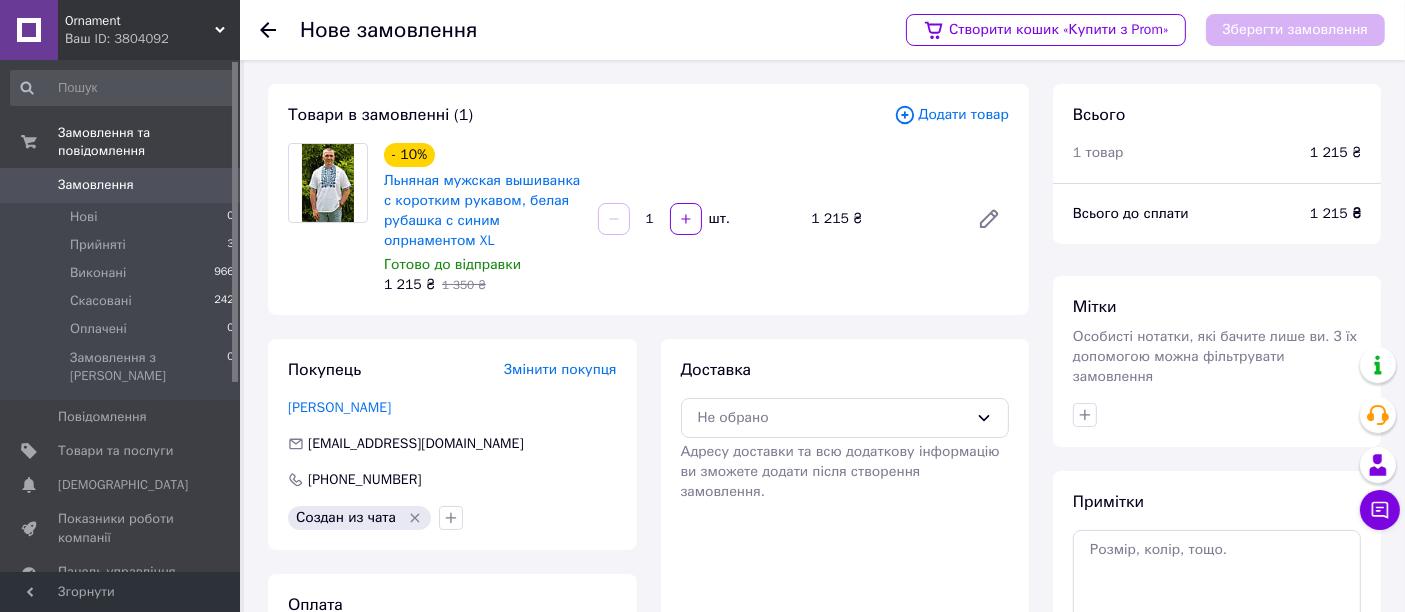 click on "Додати товар" at bounding box center [951, 115] 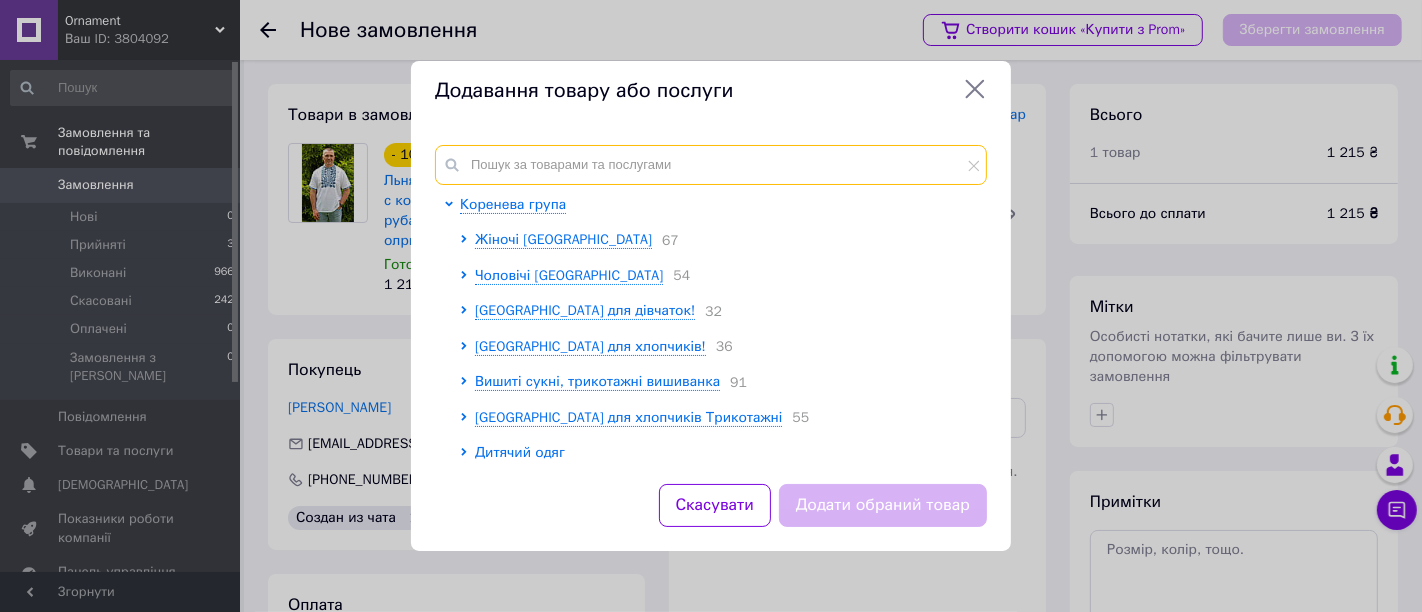 click at bounding box center (711, 165) 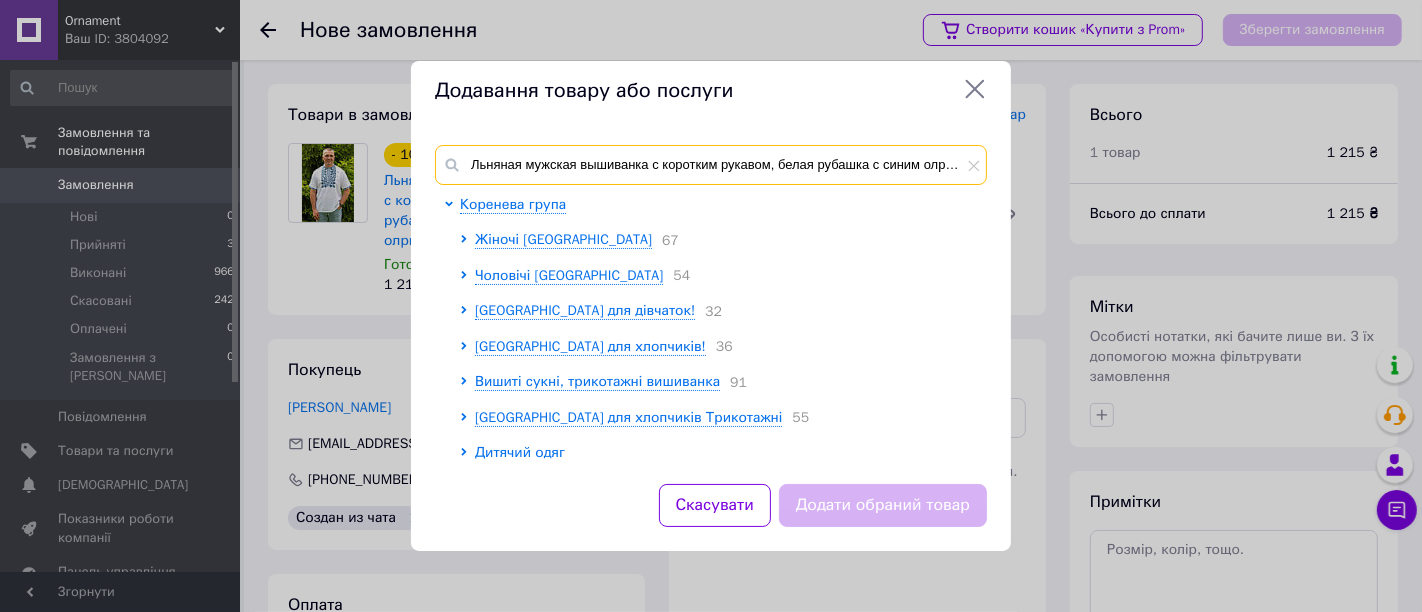 scroll, scrollTop: 0, scrollLeft: 43, axis: horizontal 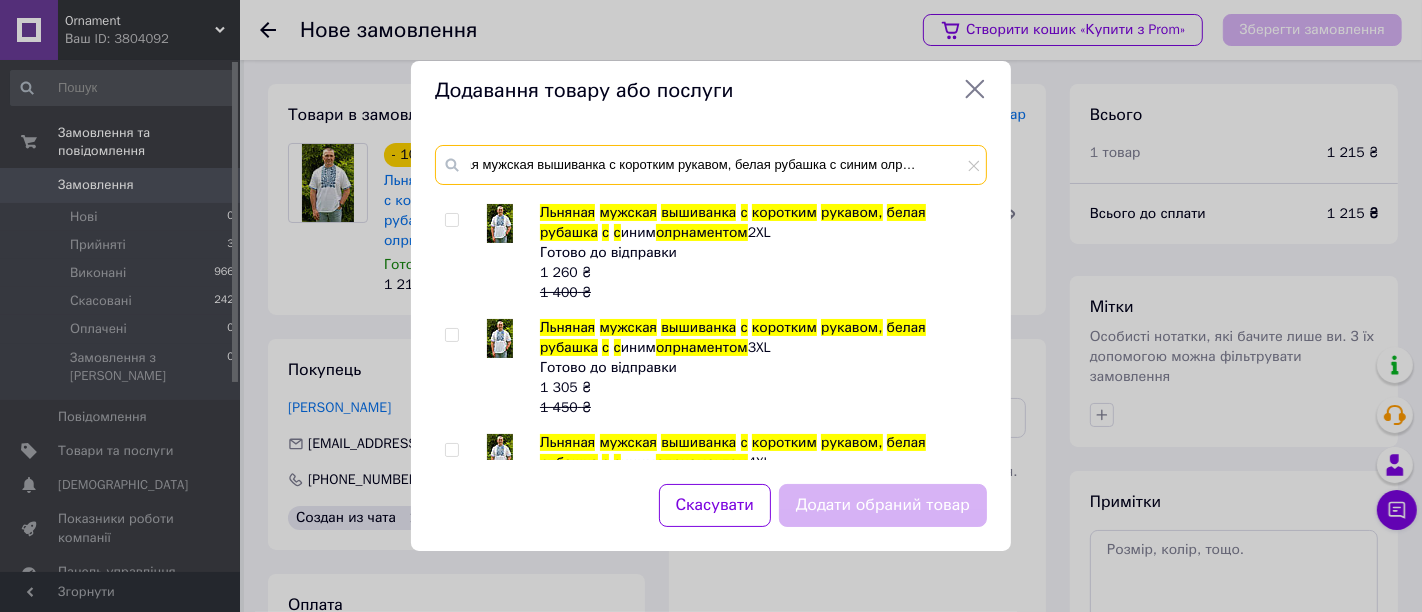 type on "Льняная мужская вышиванка с коротким рукавом, белая рубашка с синим олрнаментом" 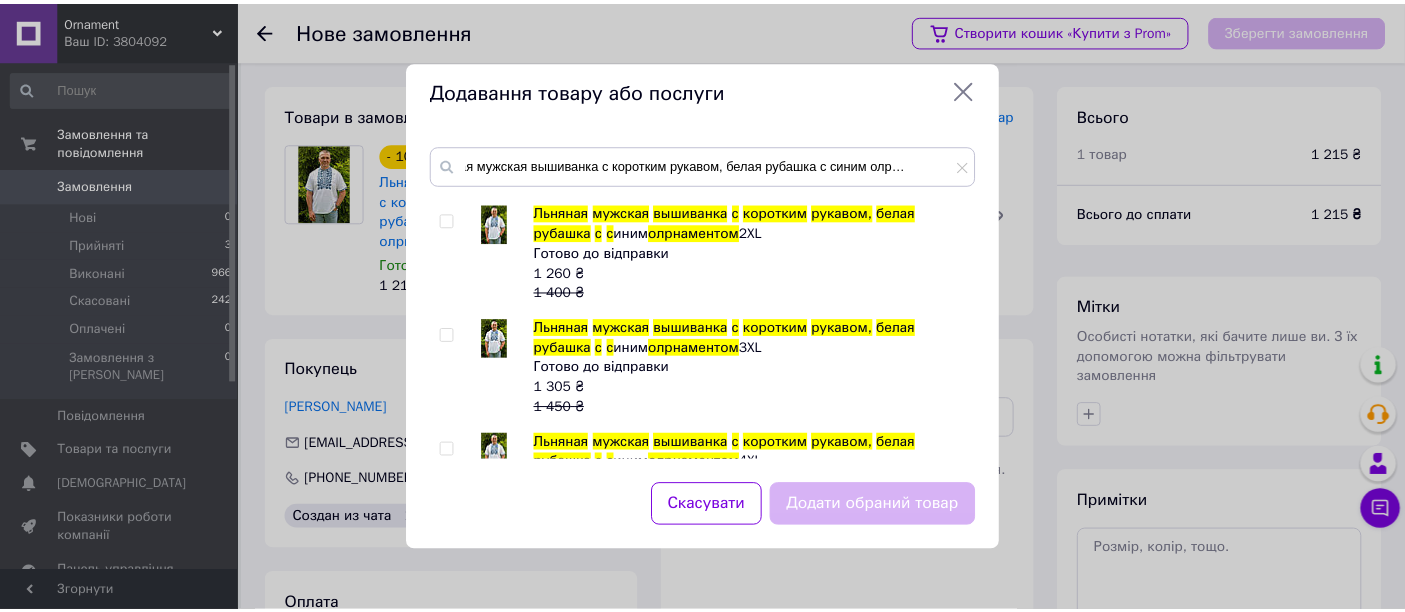 scroll, scrollTop: 0, scrollLeft: 0, axis: both 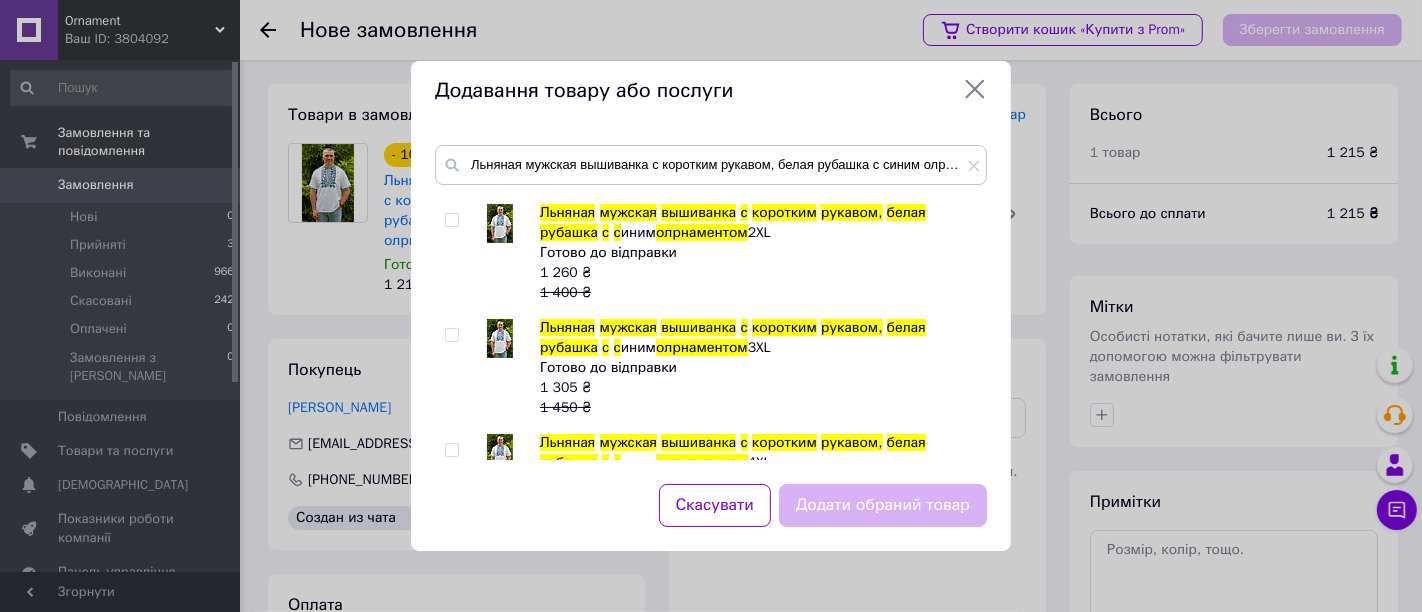 click on "олрнаментом" at bounding box center [702, 232] 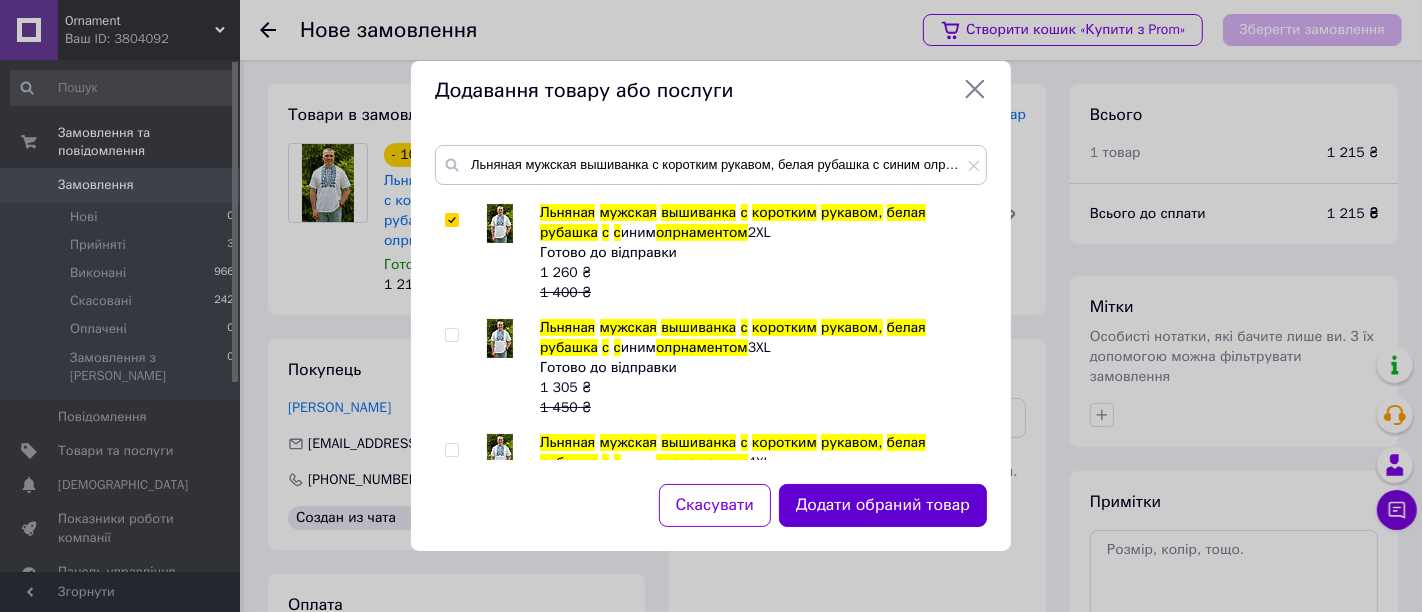 click on "Додати обраний товар" at bounding box center (883, 505) 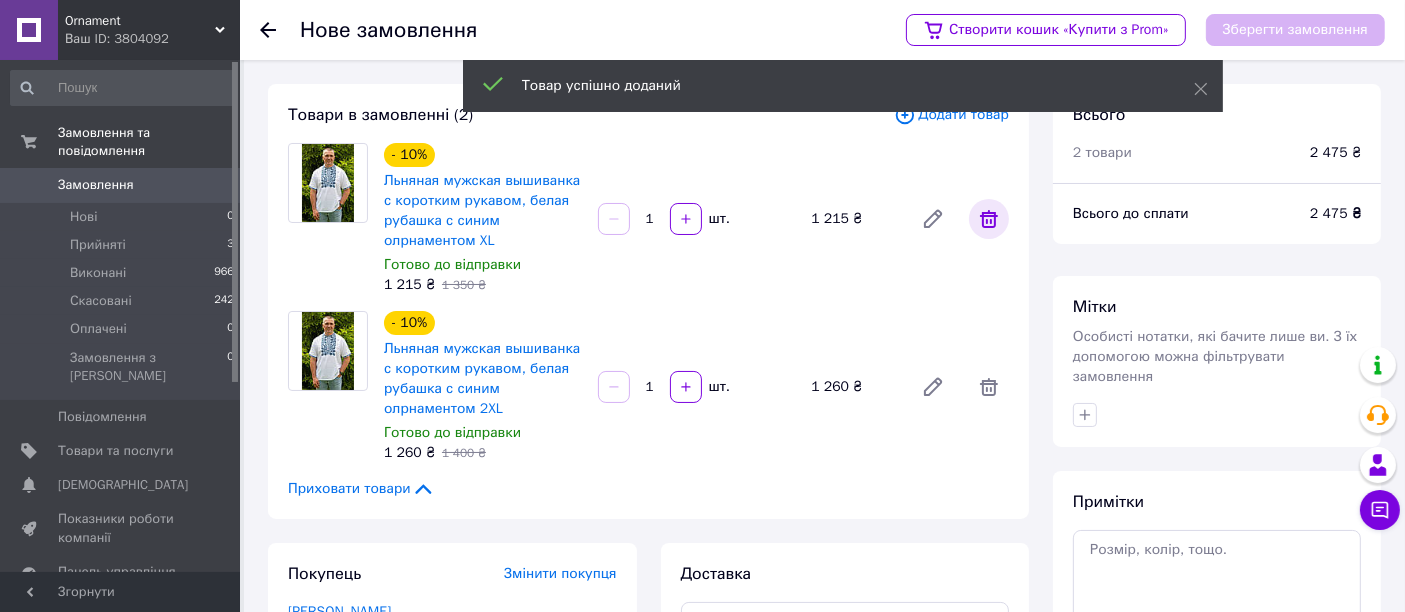 click 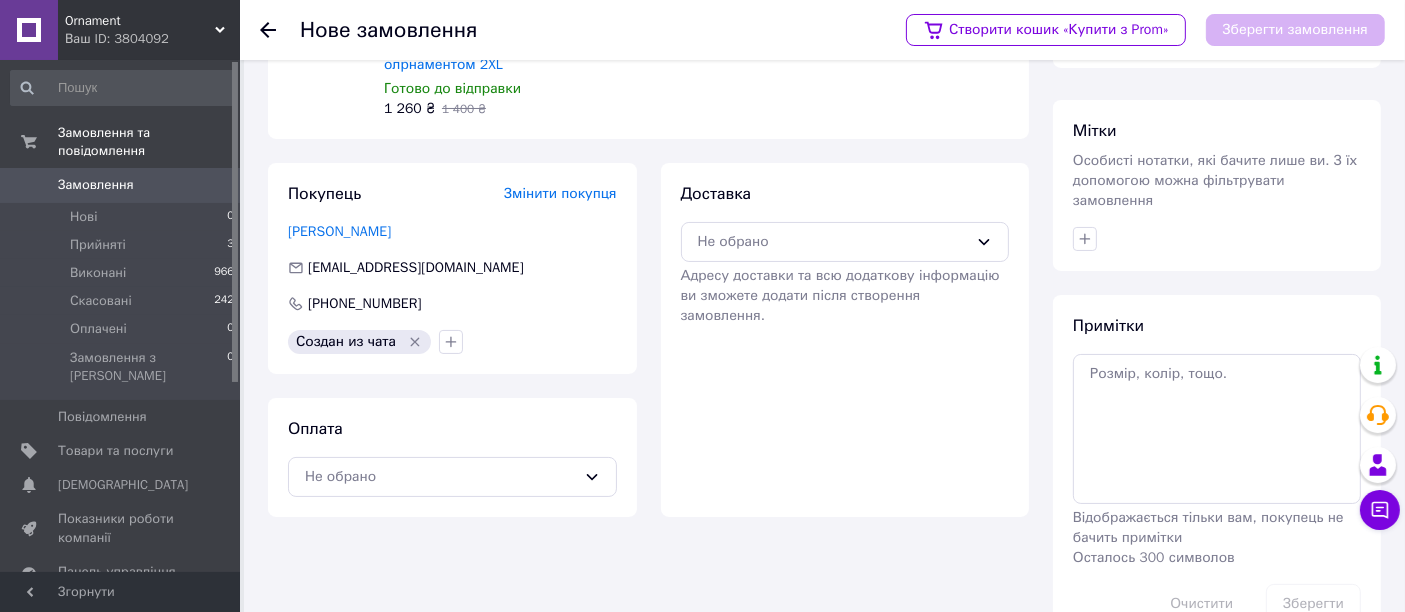 scroll, scrollTop: 209, scrollLeft: 0, axis: vertical 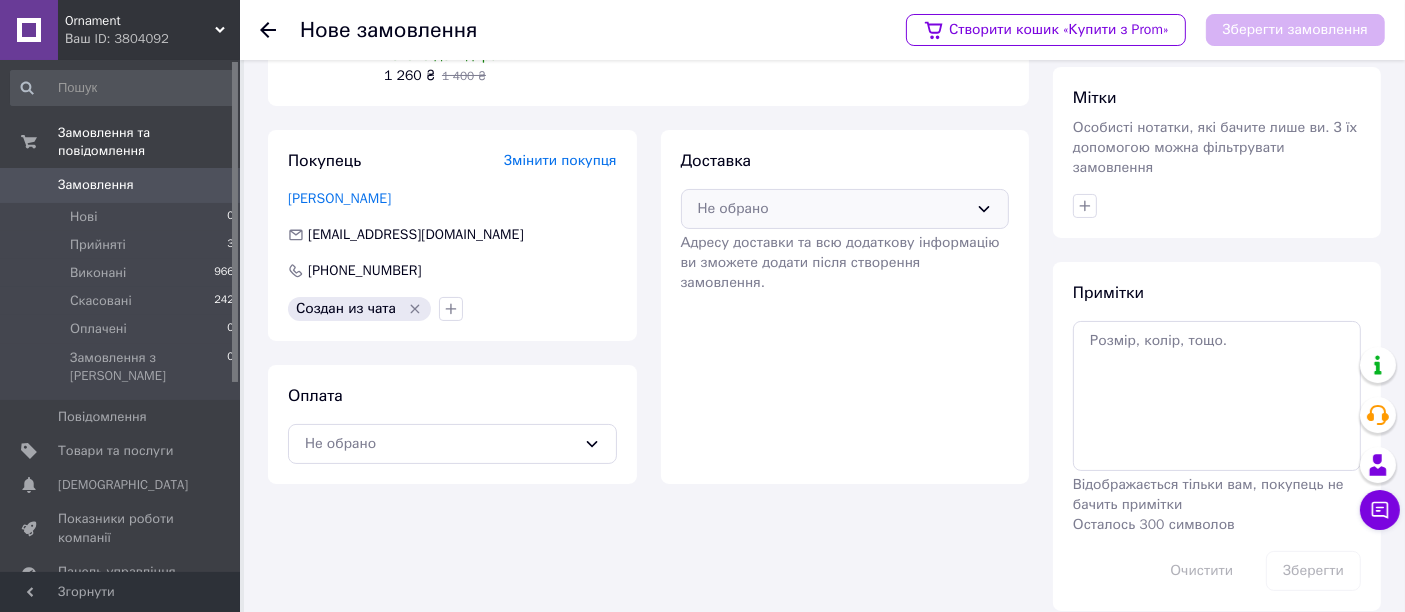 click on "Не обрано" at bounding box center (845, 209) 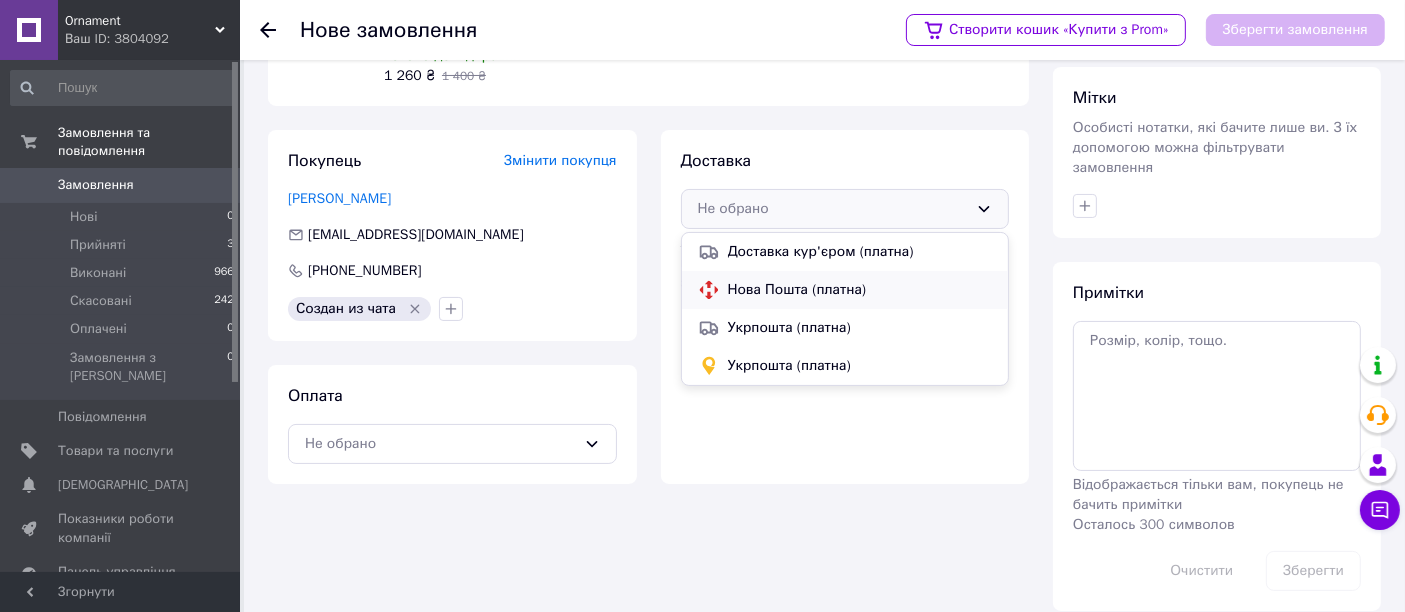 click on "Нова Пошта (платна)" at bounding box center [860, 290] 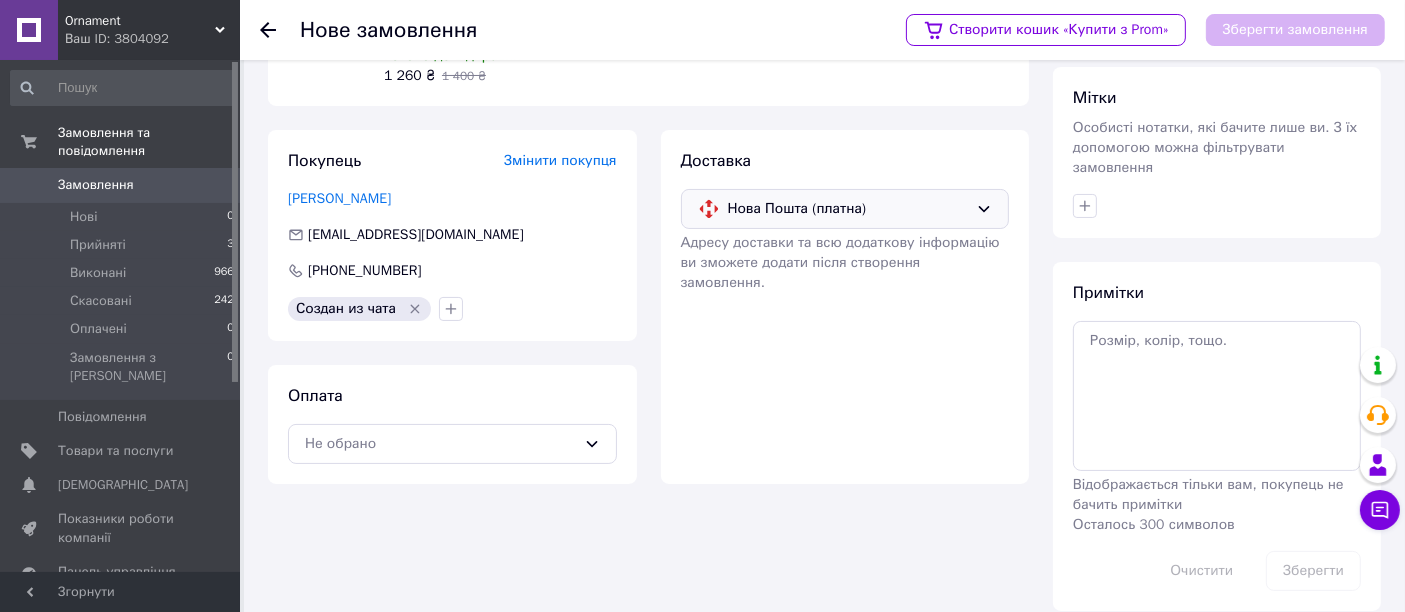 click on "Нова Пошта (платна)" at bounding box center (848, 209) 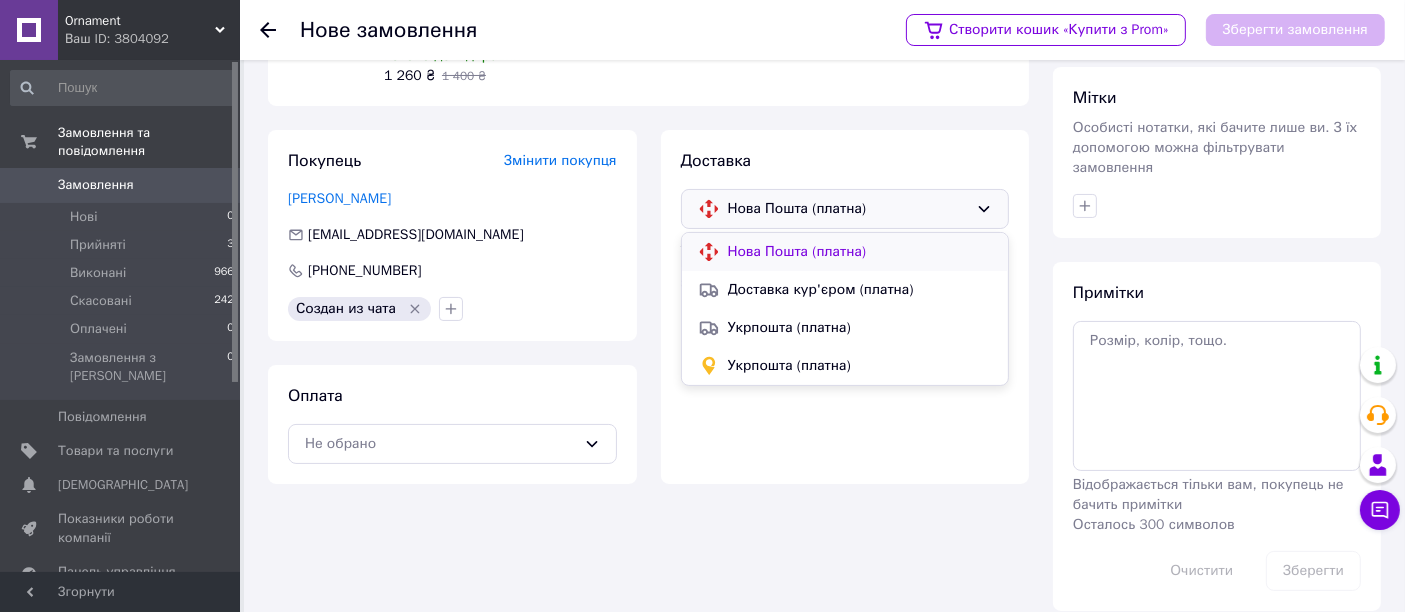 click on "Нова Пошта (платна)" at bounding box center [860, 252] 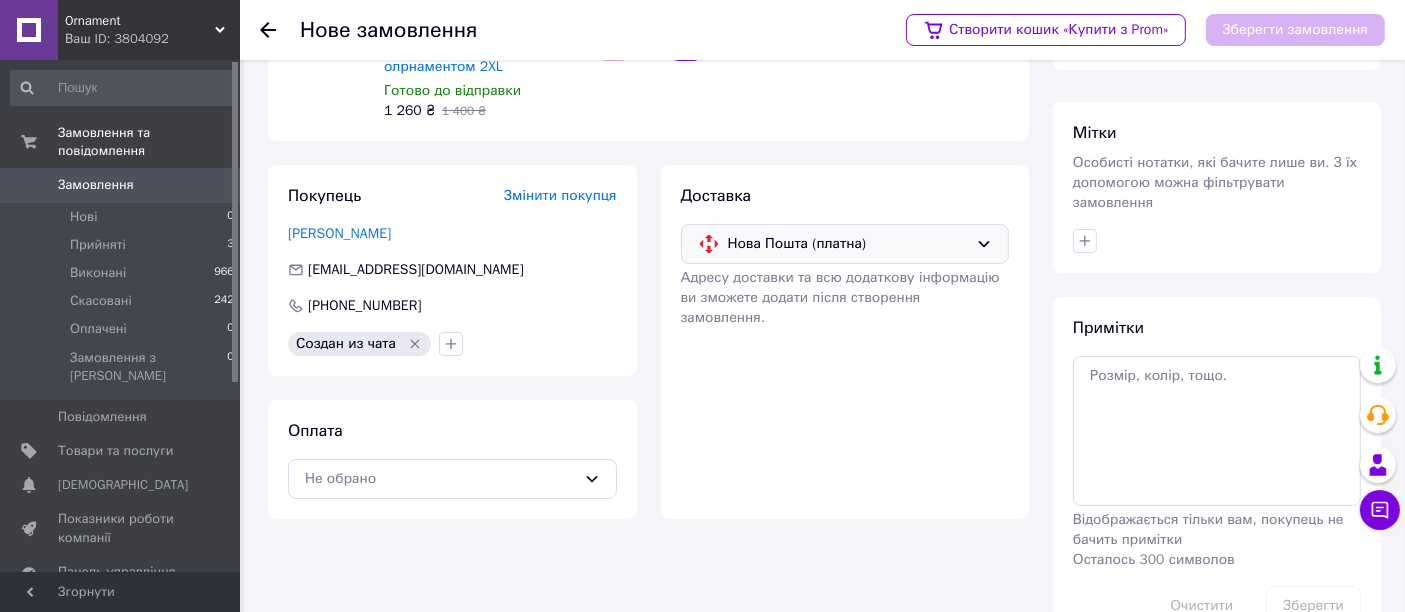scroll, scrollTop: 209, scrollLeft: 0, axis: vertical 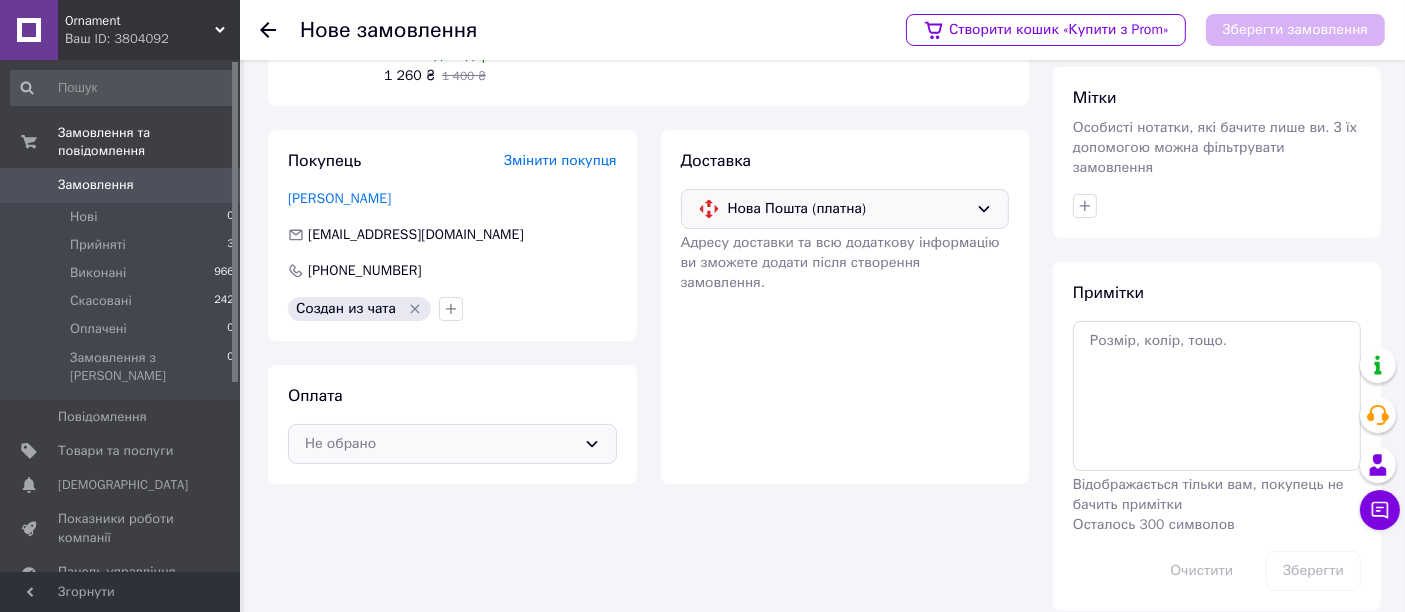 click on "Не обрано" at bounding box center (440, 444) 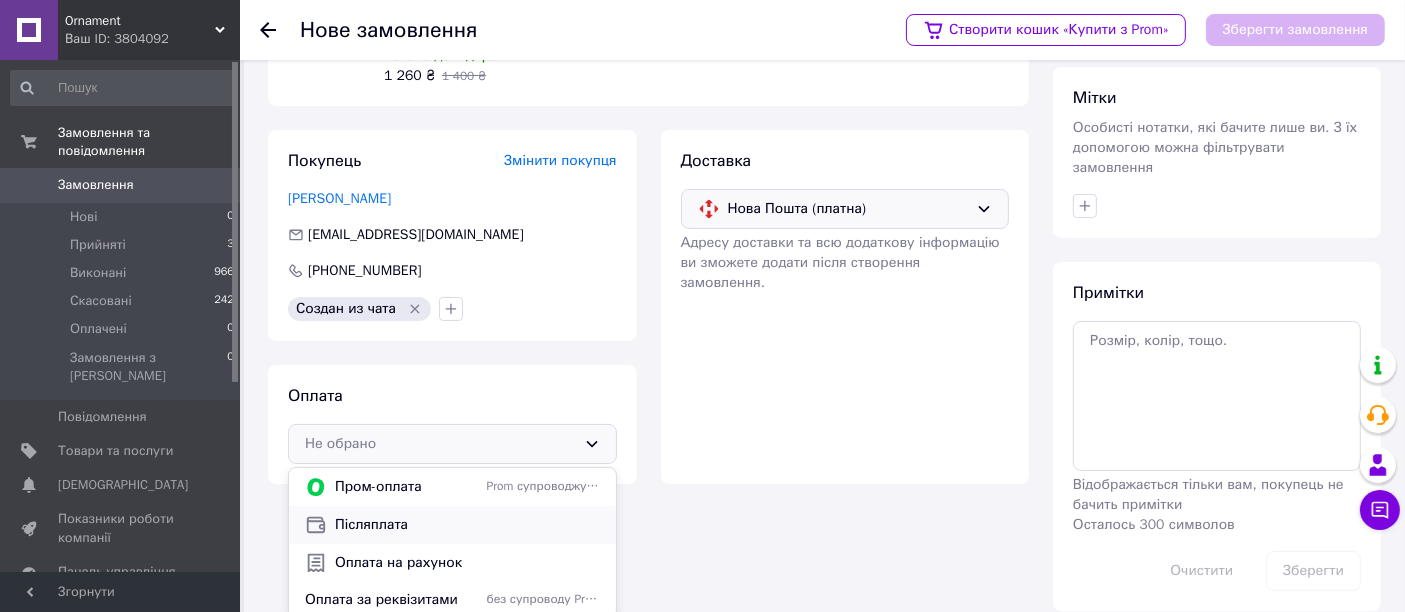 click on "Післяплата" at bounding box center [467, 525] 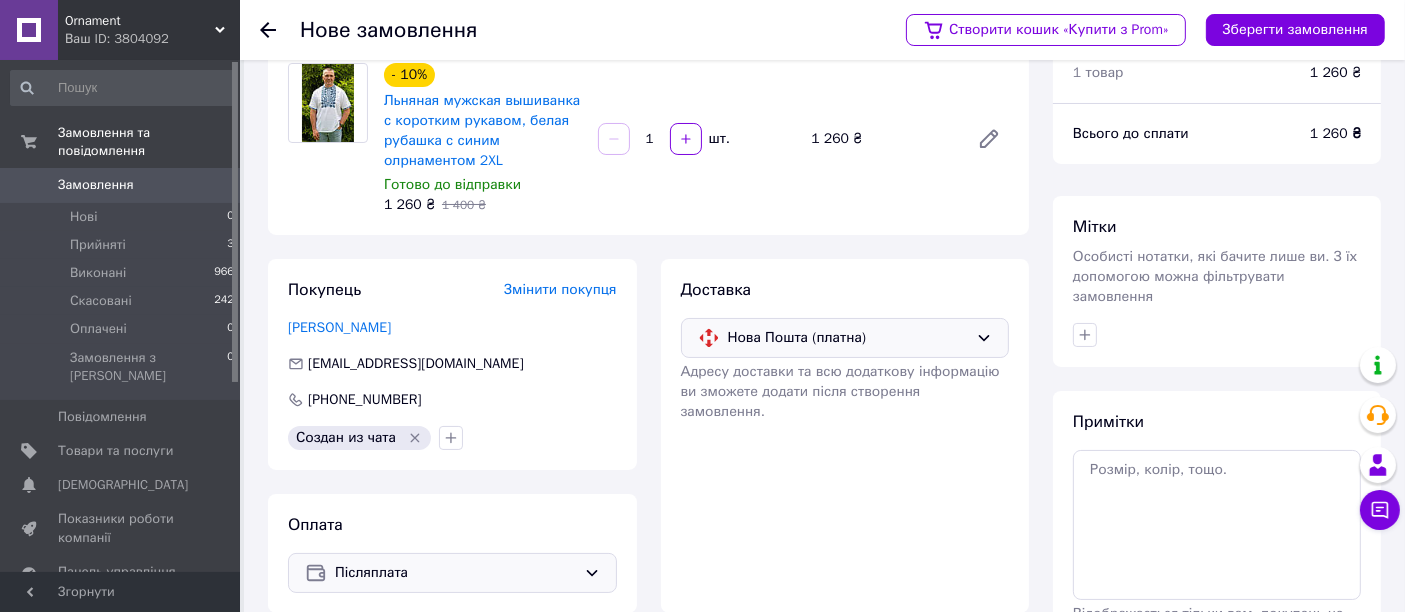 scroll, scrollTop: 0, scrollLeft: 0, axis: both 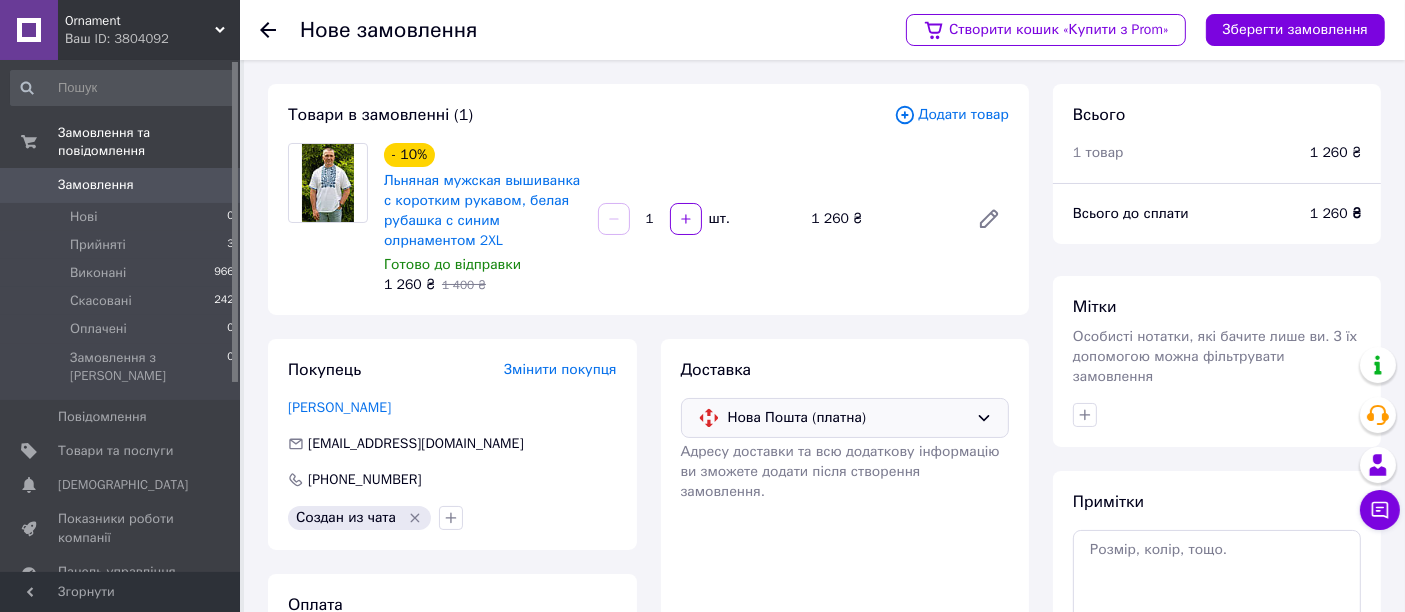 click on "Нова Пошта (платна)" at bounding box center (845, 418) 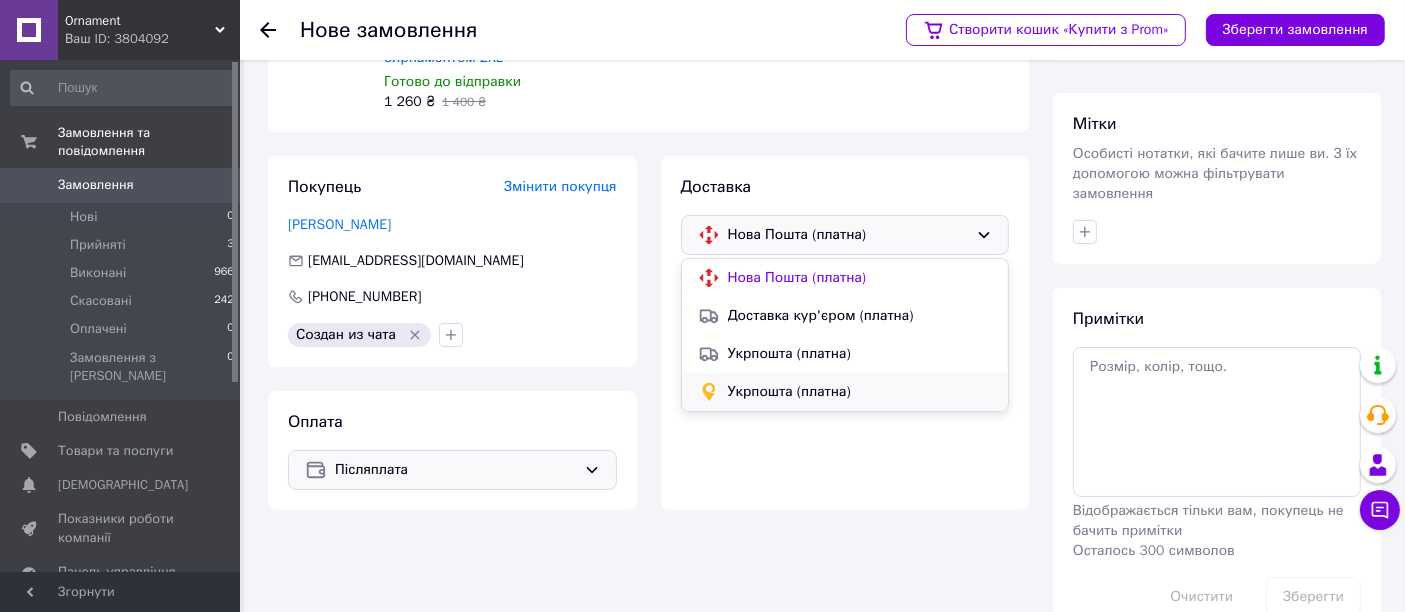 scroll, scrollTop: 209, scrollLeft: 0, axis: vertical 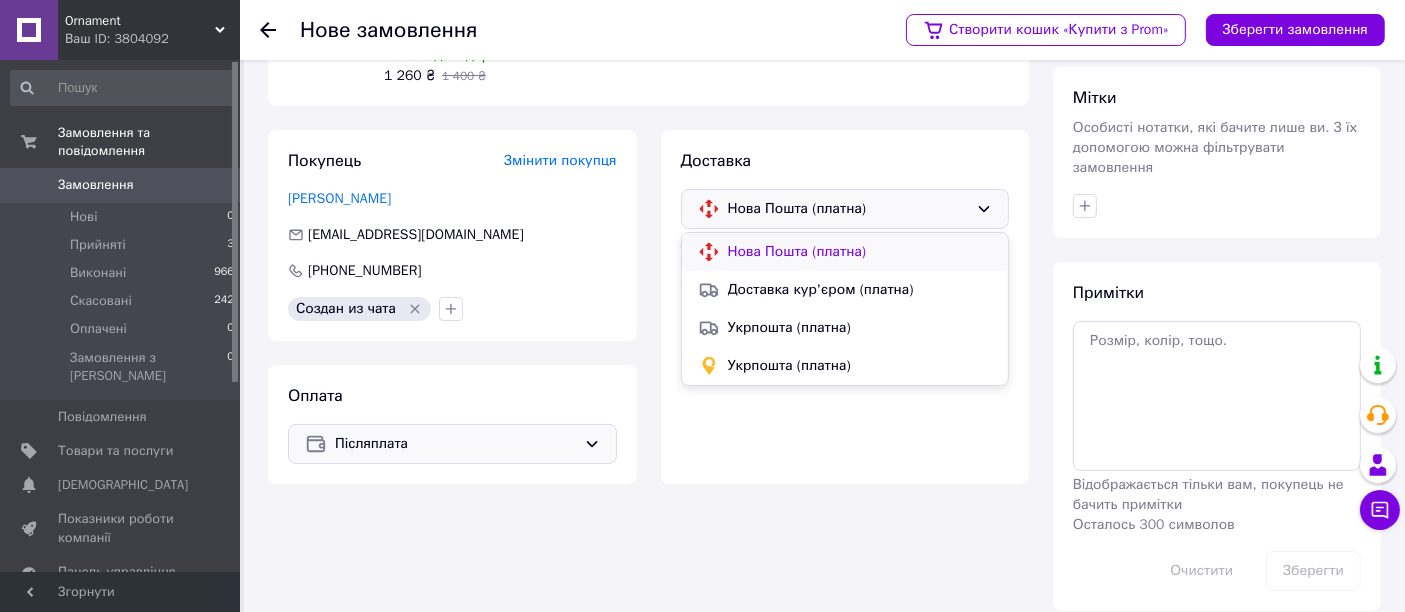 click on "Нова Пошта (платна)" at bounding box center (860, 252) 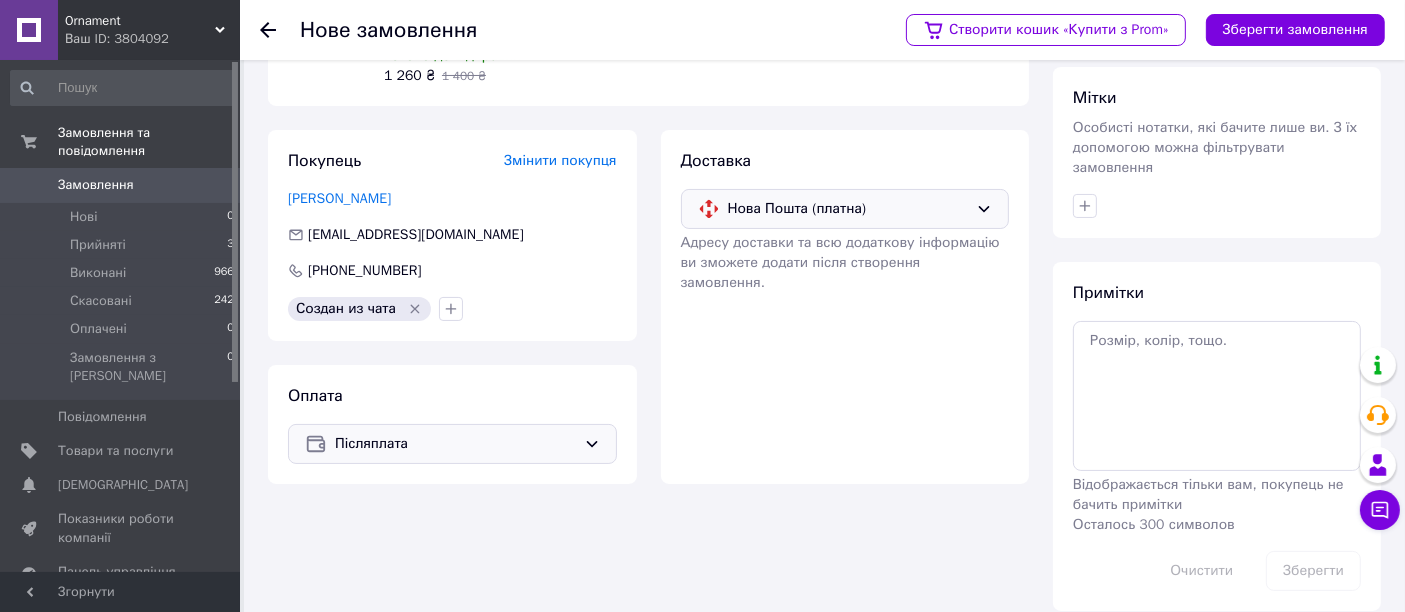 click on "Змінити покупця" at bounding box center (560, 160) 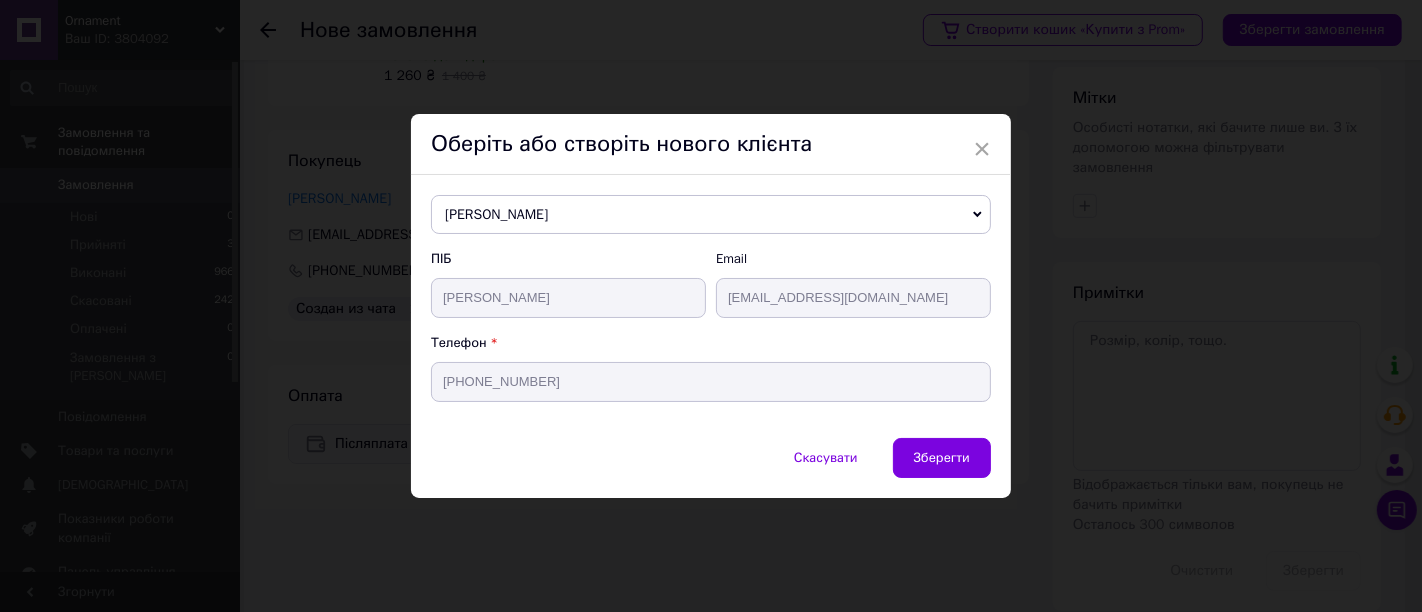 click on "Диана Ключко Волощук Тетяна   +380977182838 Віталій Коваль   +380987519791 Дар'я Литвин   +380501356983 Диана Ключко   +380666646059 Дидух Катя   +380965837088 Иван Кузьменко   +380960020170 Иван Кузьменко   +380960020170 Людмила Разгонова   +380956380693 Максимець Надія   +380964937469 Новий клієнт   Олійник Наталія   +380975166865 Панасть Марія   +380978986905 Пастернак Богдан   +380969826659 Рогоза Диана   +380952476758 Селиванов Владимир   +380688370205 Стрижалова Ірина   +380963440365 Тетяна Полюхович   +380988162357 Тетяна Полюхович   +380988162357 Шкваря Станіслав   +380955384054 корлакова Валерия   +380509341470 одег дедок   +380935256265" at bounding box center (711, 215) 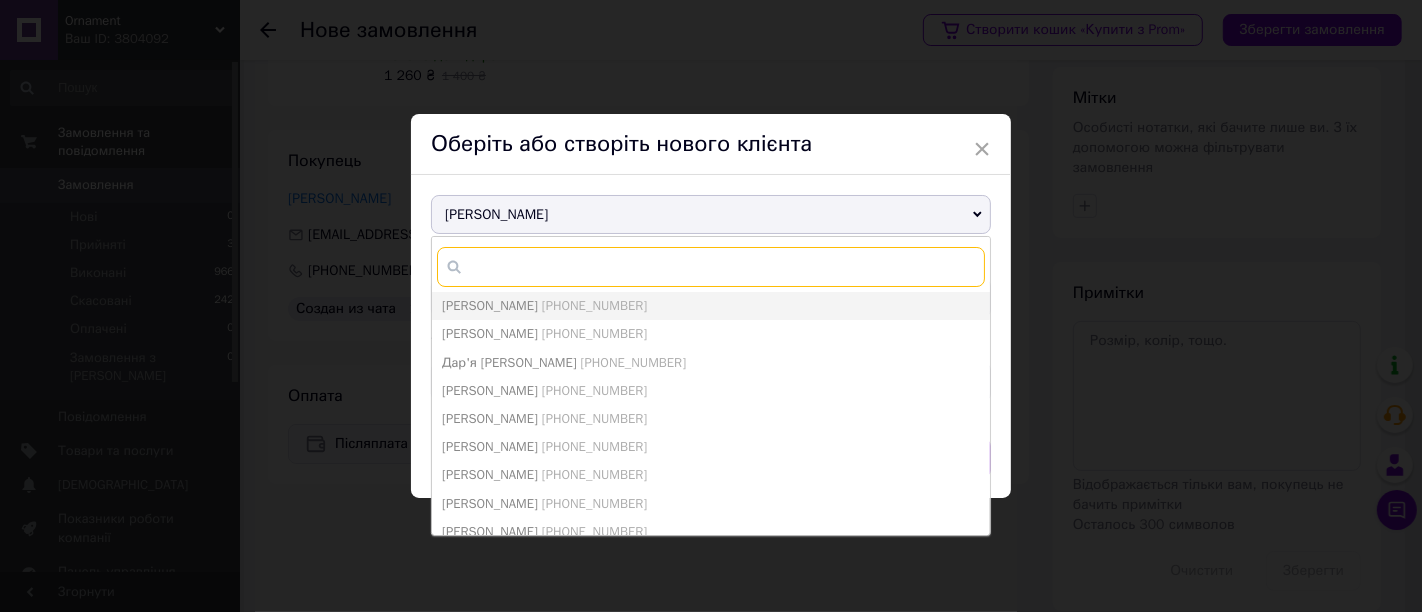 paste on "Новицький Олександр Павлович" 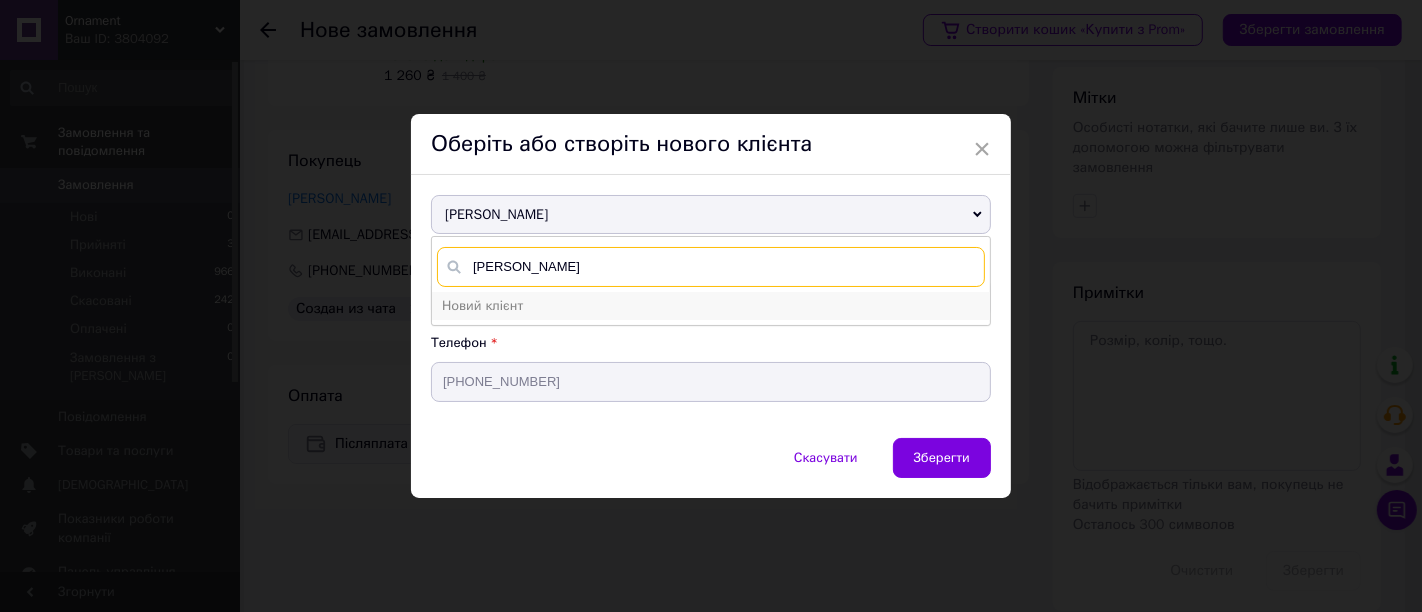 type on "Новицький Олександр Павлович" 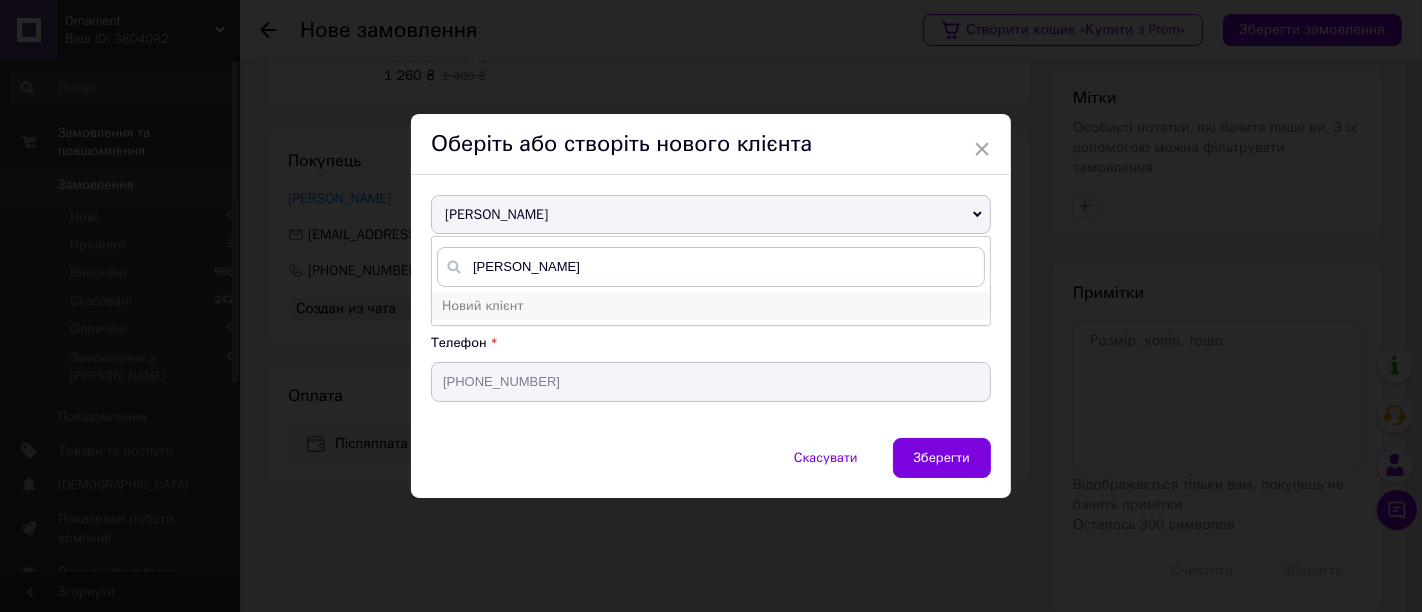 click on "Новий клієнт" at bounding box center [711, 306] 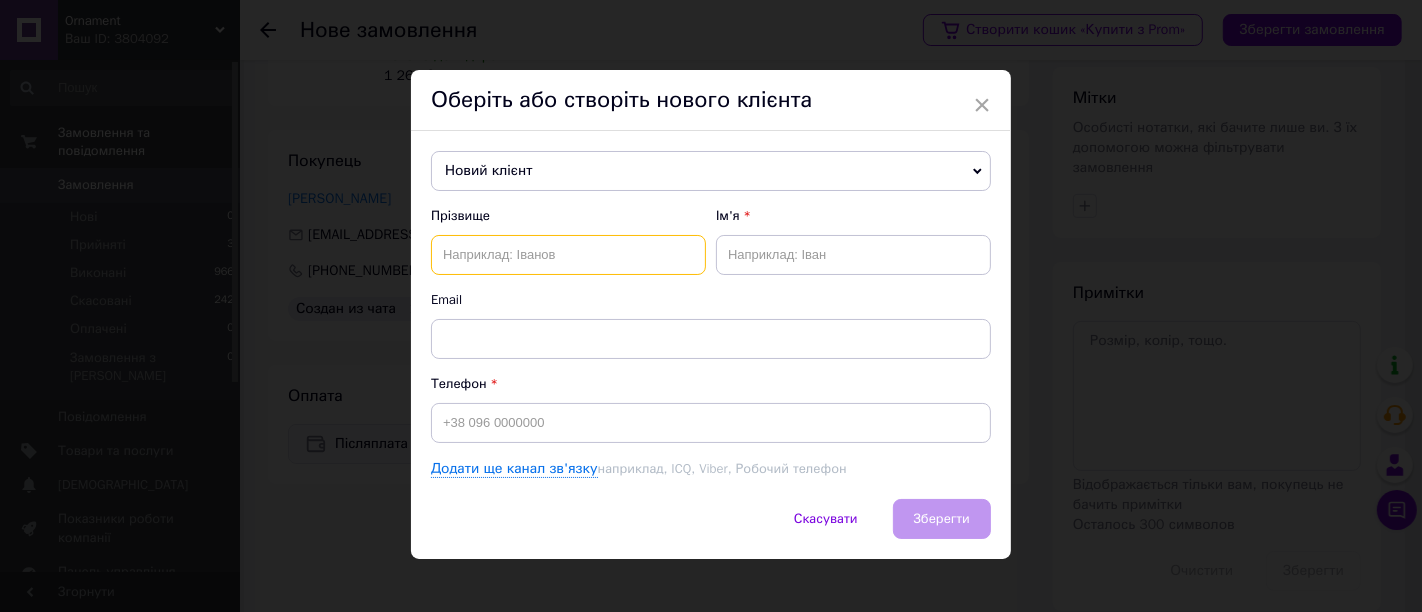paste on "Новицький Олександр Павлович" 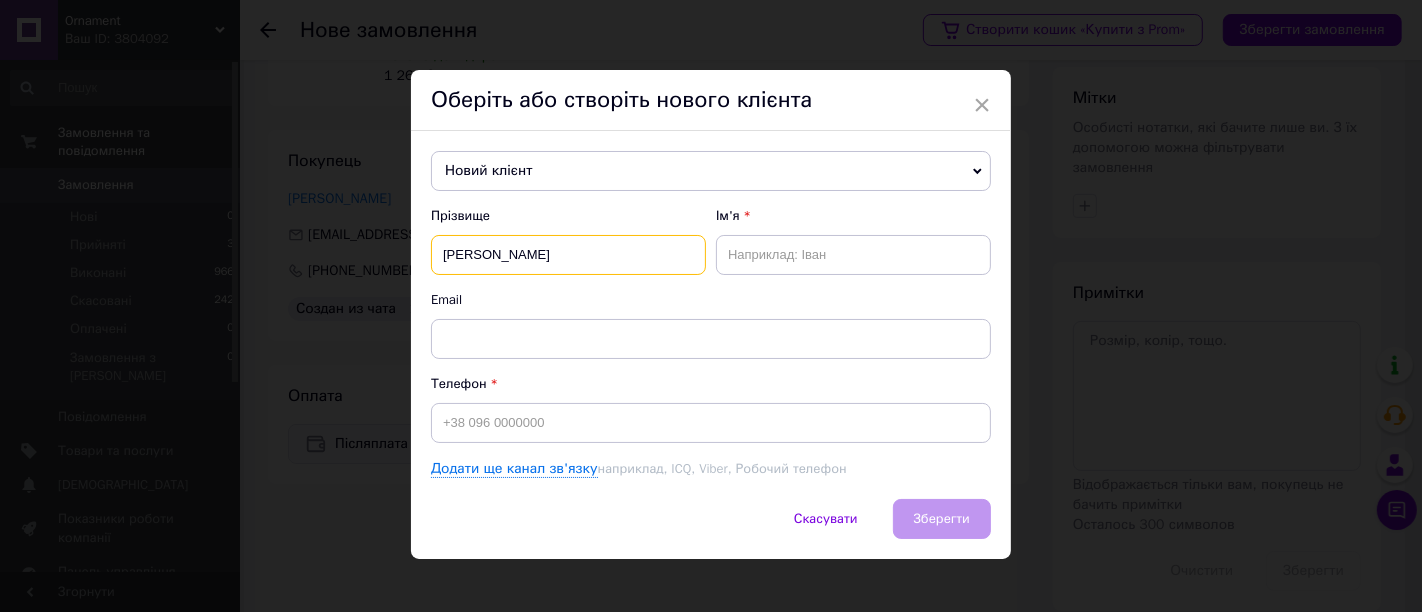 drag, startPoint x: 670, startPoint y: 264, endPoint x: 508, endPoint y: 268, distance: 162.04938 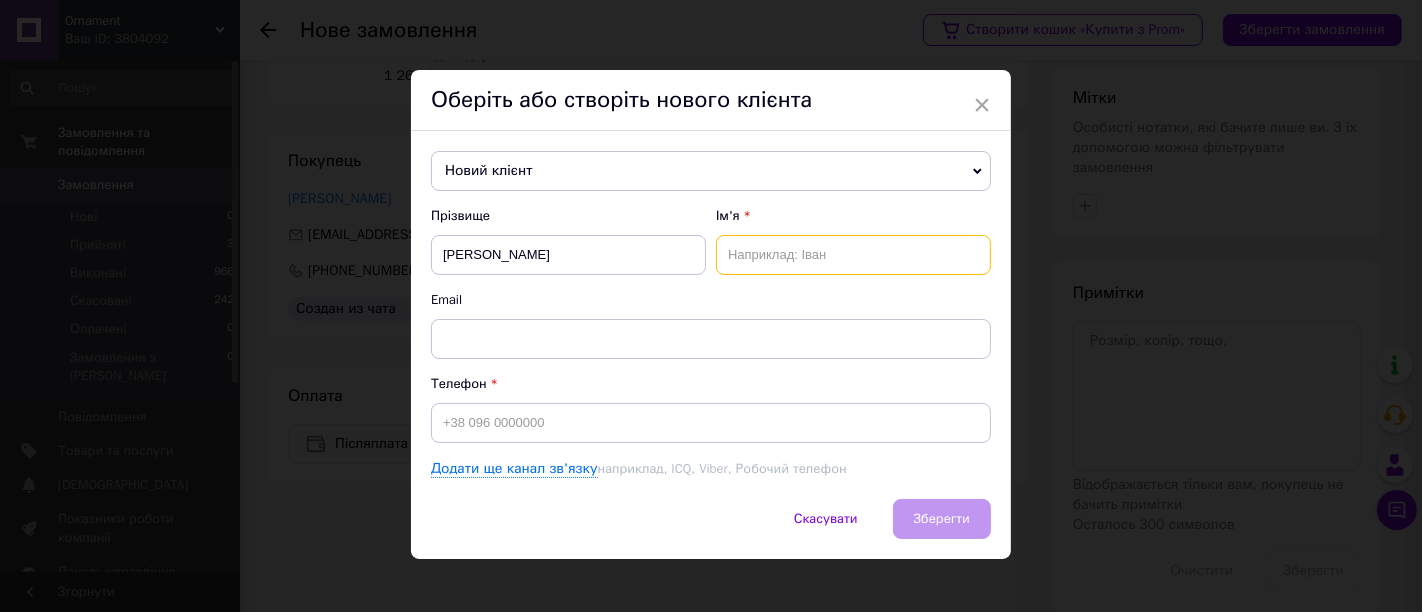 paste on "Олександр Павлович" 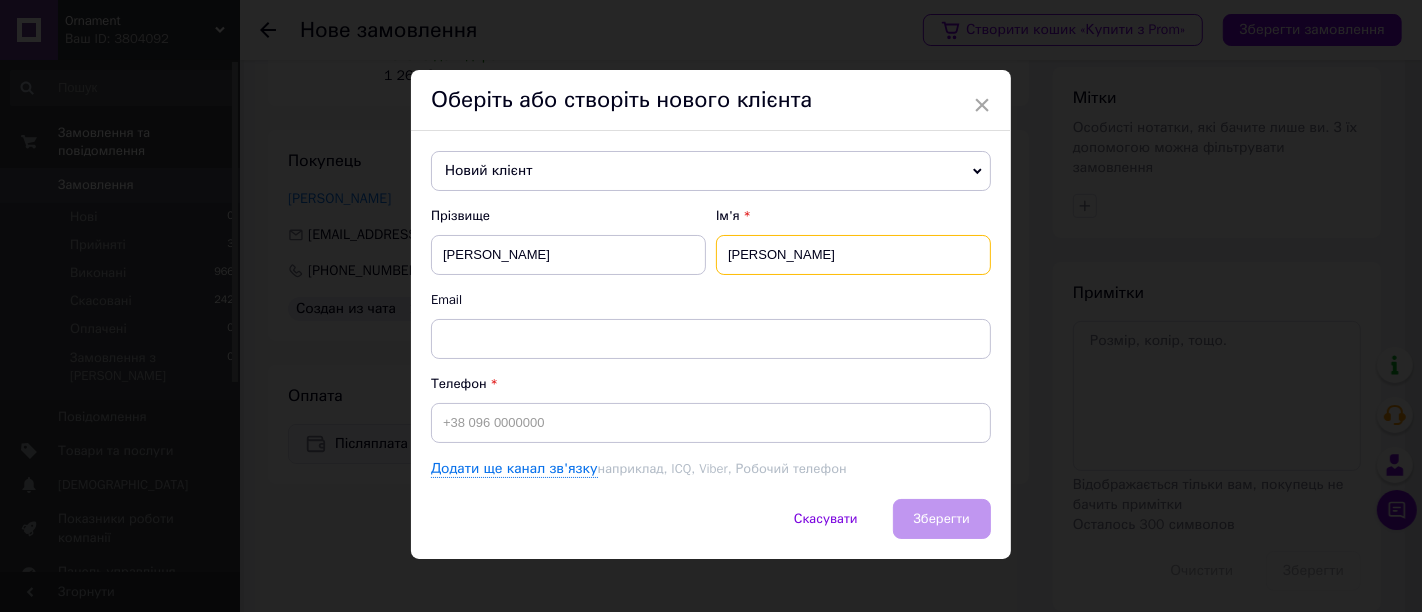 click on "Олександр Павлович" at bounding box center (853, 255) 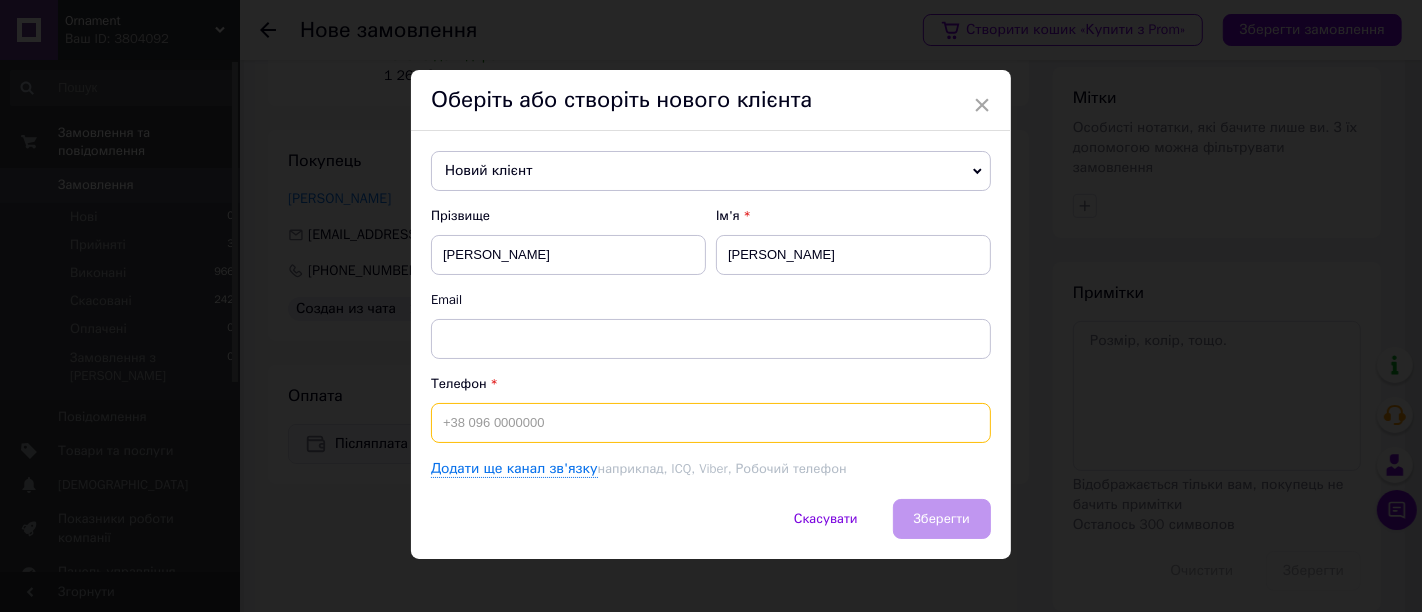 paste on "+380 50 577 7" 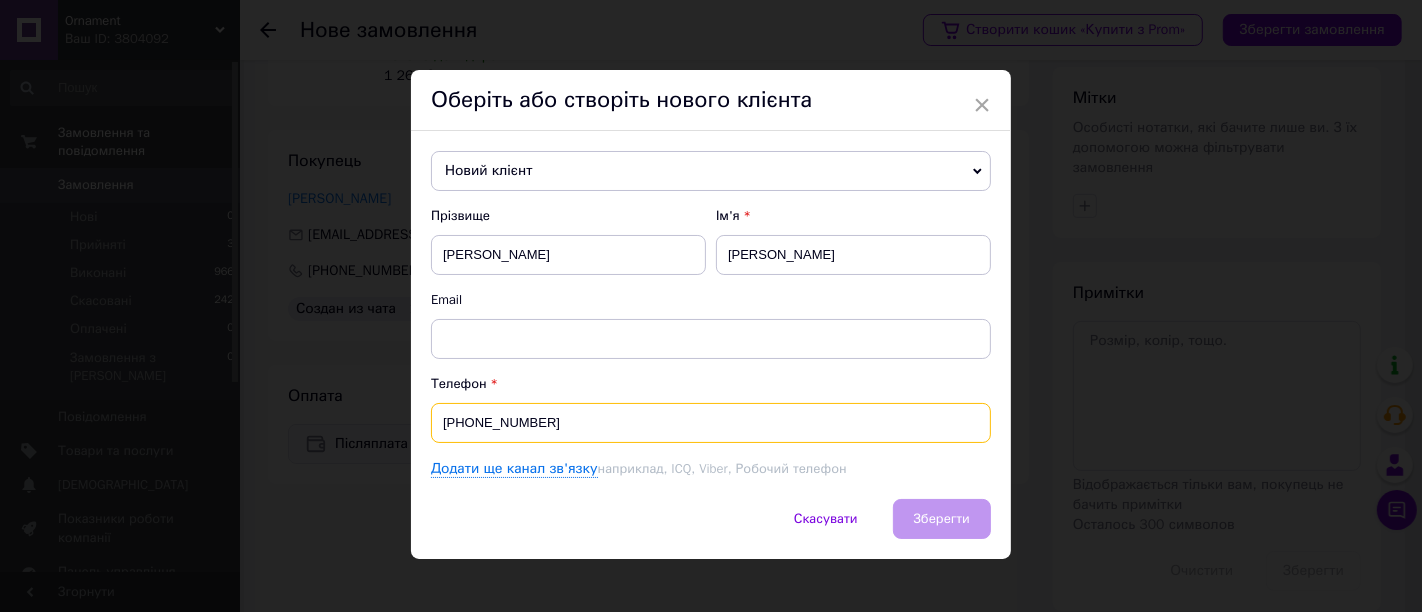 click on "+380 50 577 7" at bounding box center [711, 423] 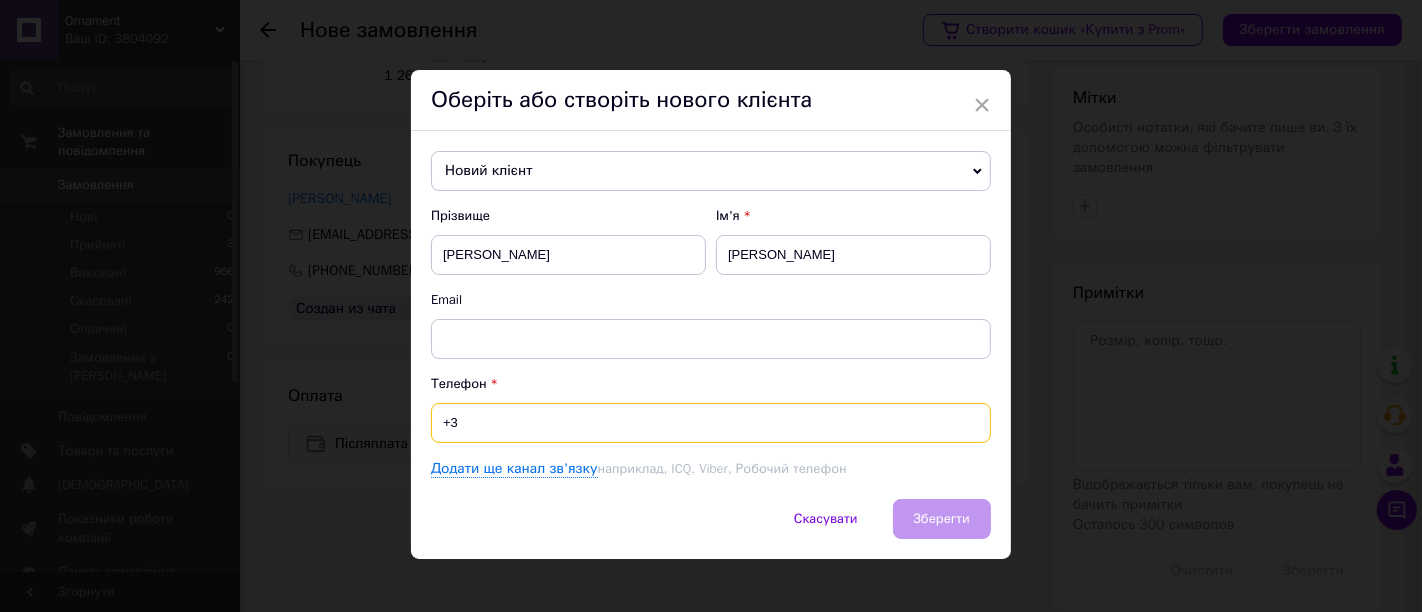 type on "+" 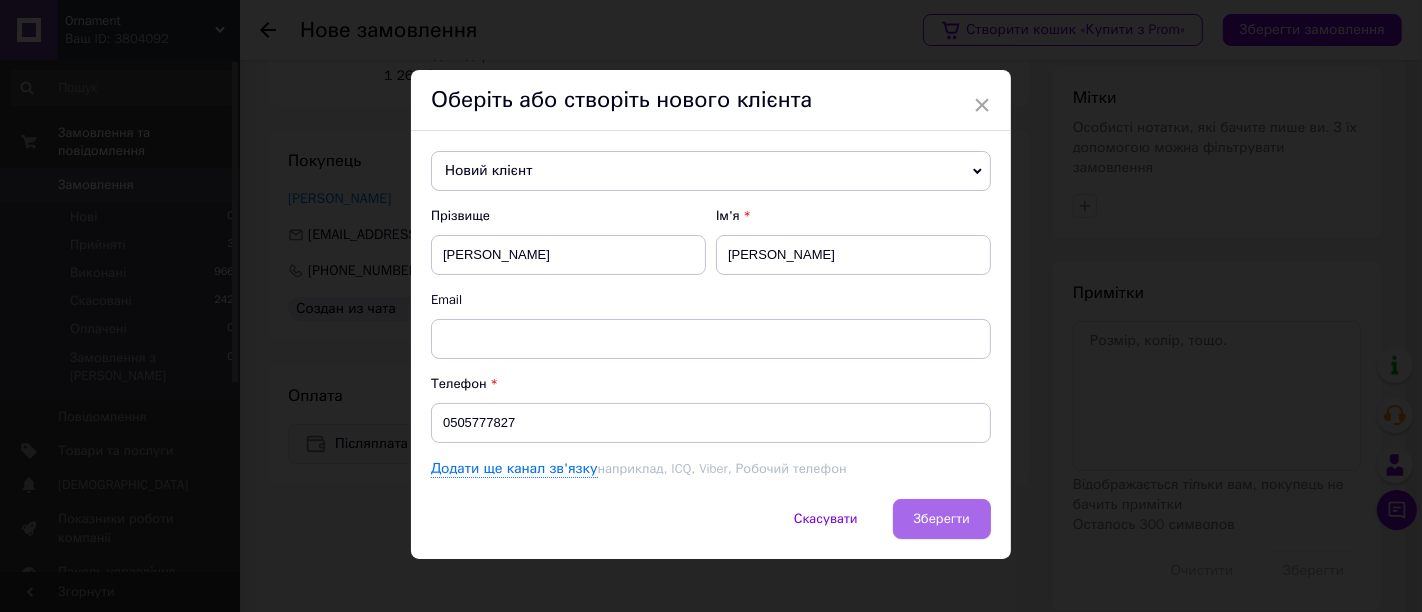 click on "Зберегти" at bounding box center [942, 519] 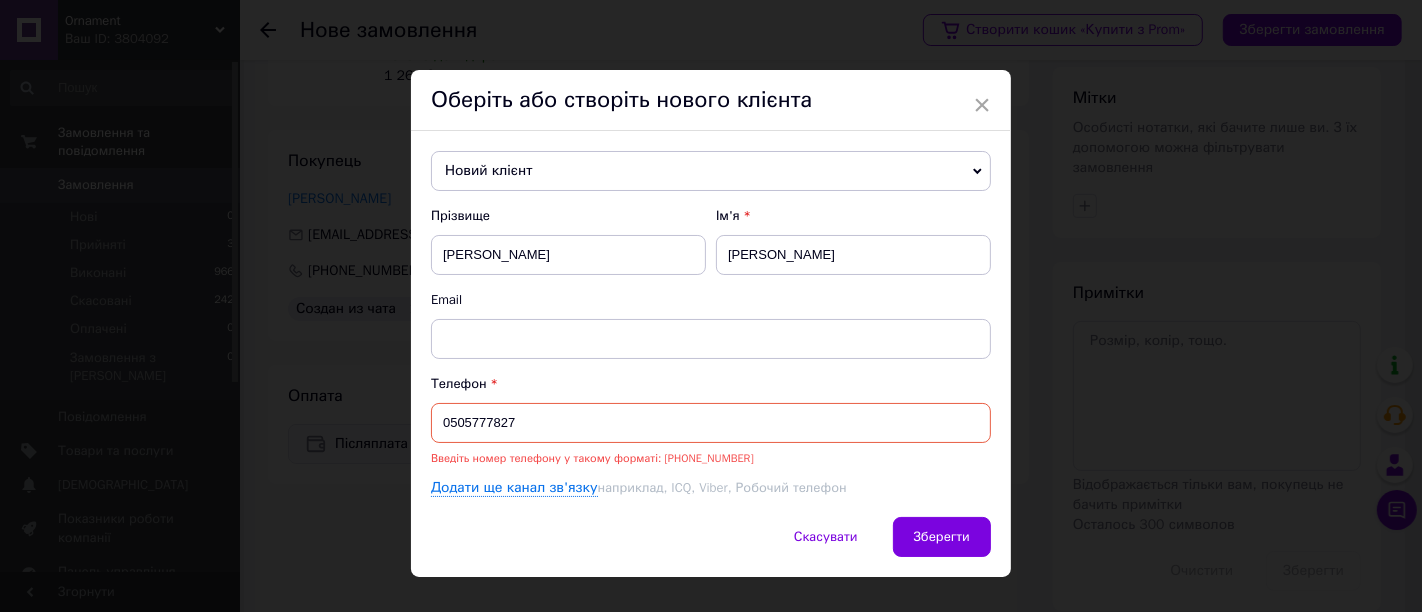 click on "0505777827" at bounding box center (711, 423) 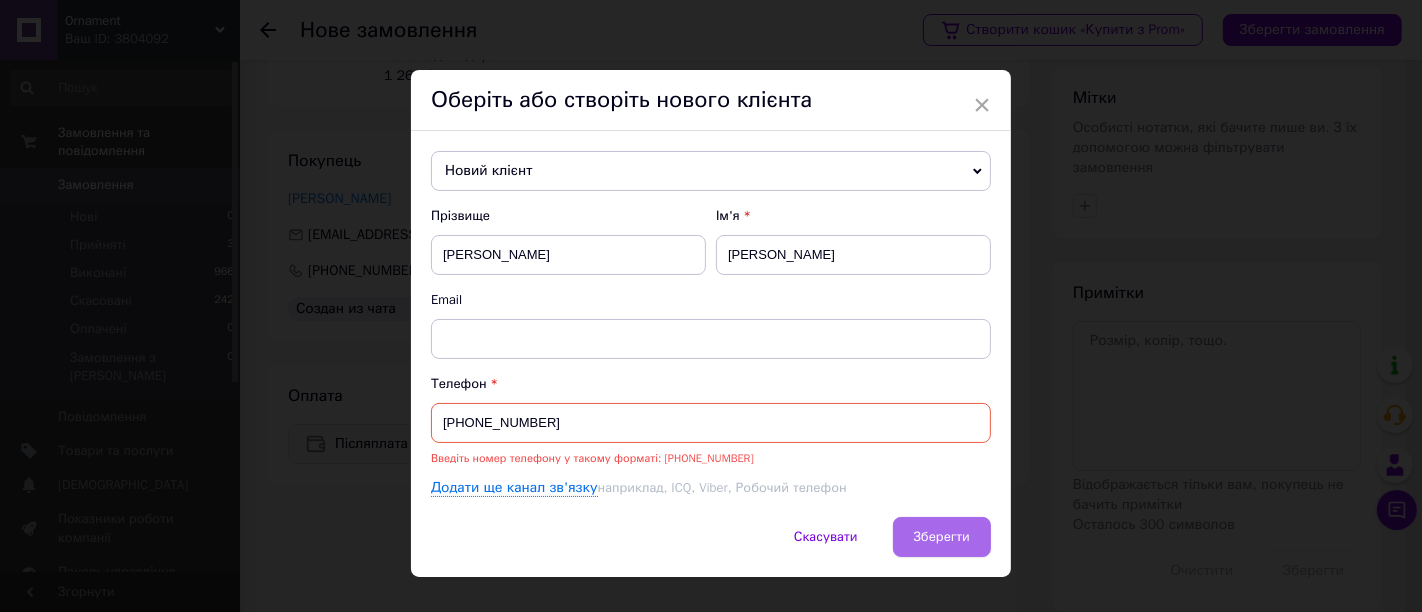 type on "[PHONE_NUMBER]" 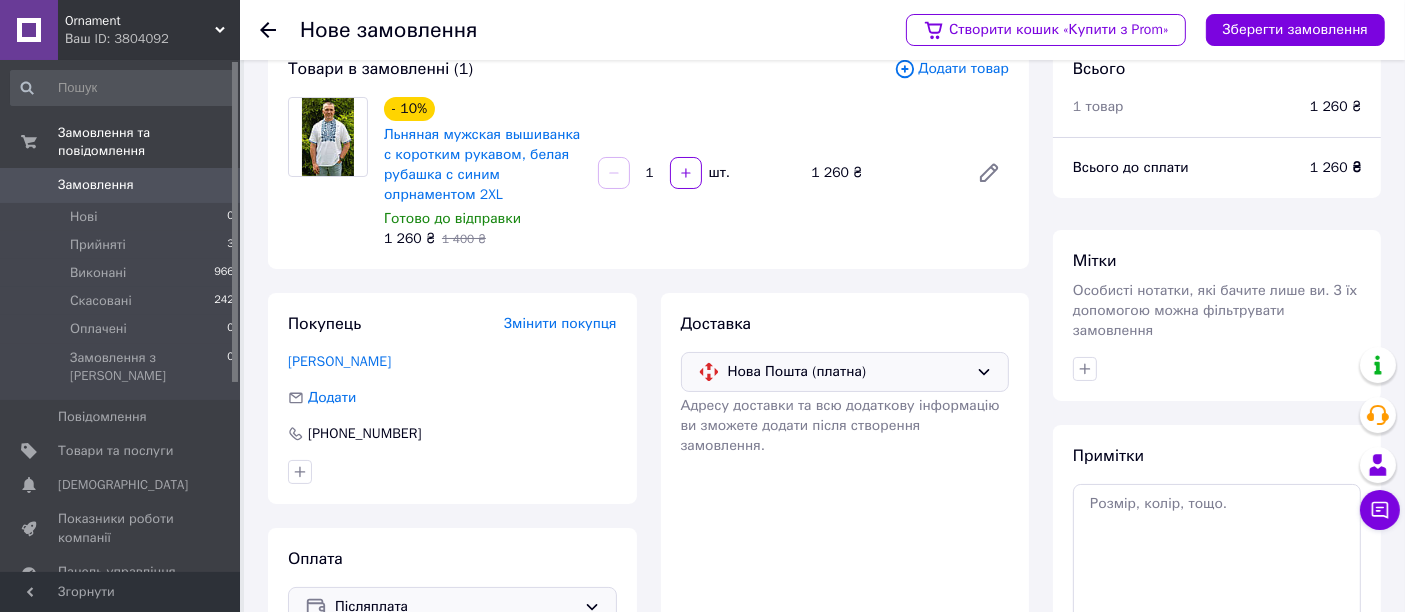 scroll, scrollTop: 0, scrollLeft: 0, axis: both 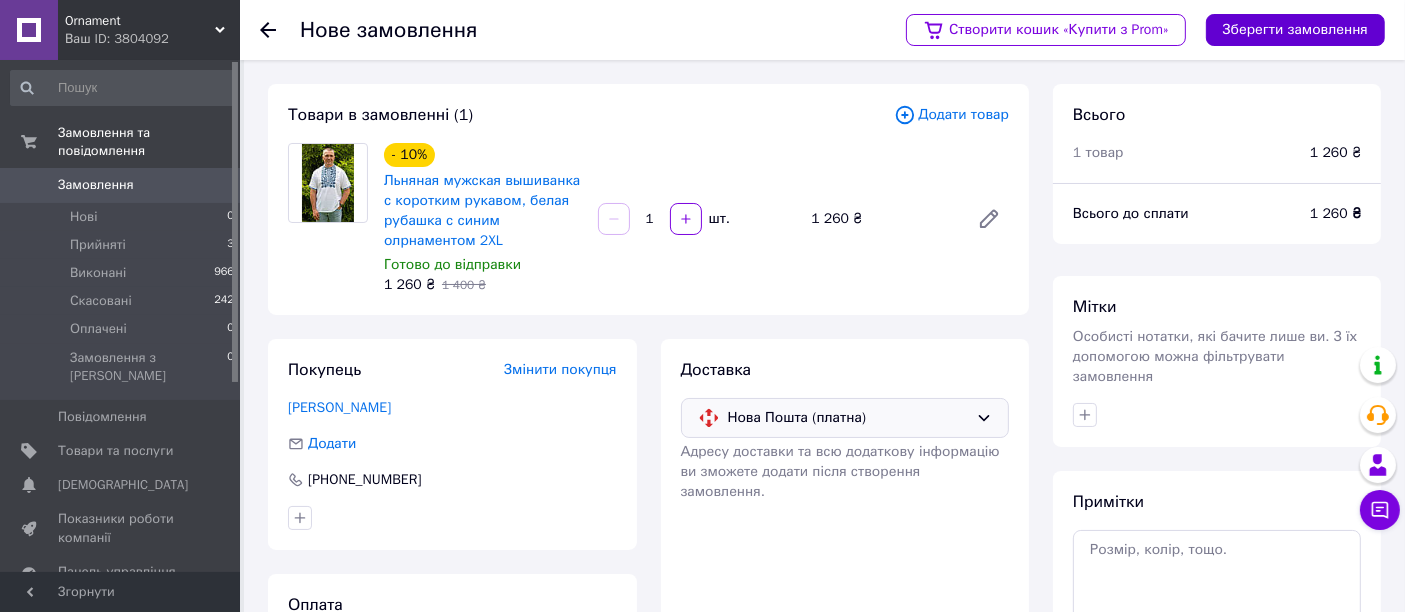 click on "Зберегти замовлення" at bounding box center (1295, 30) 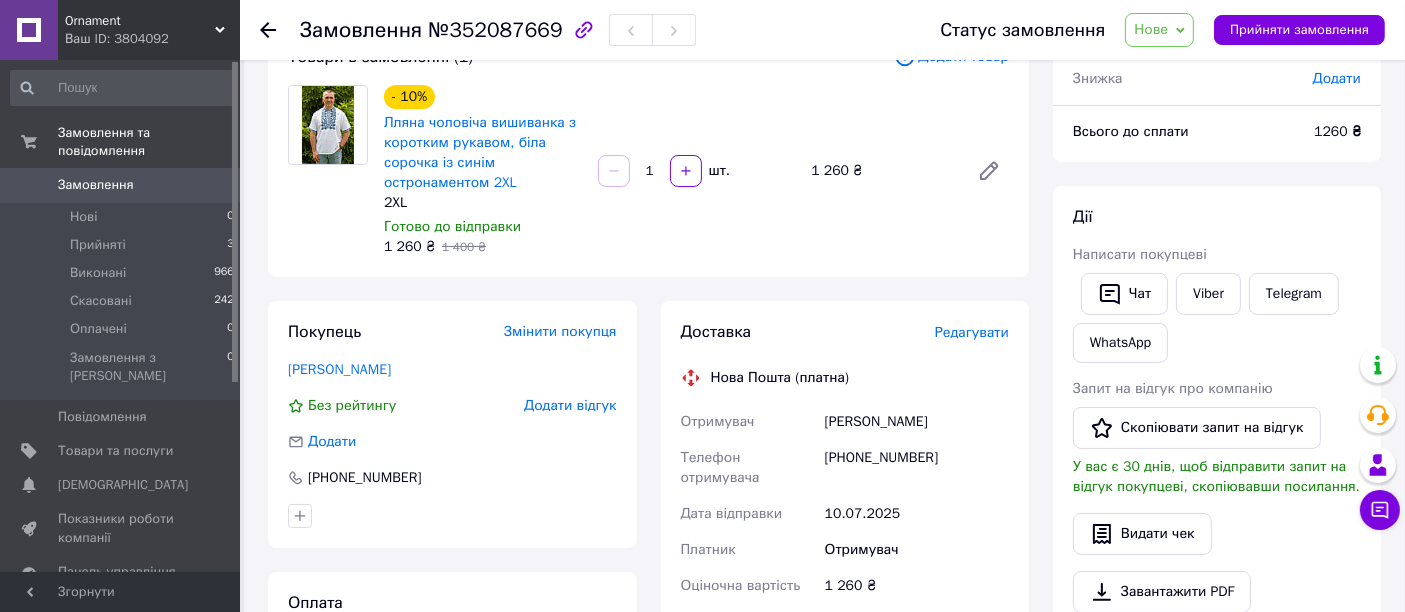 scroll, scrollTop: 0, scrollLeft: 0, axis: both 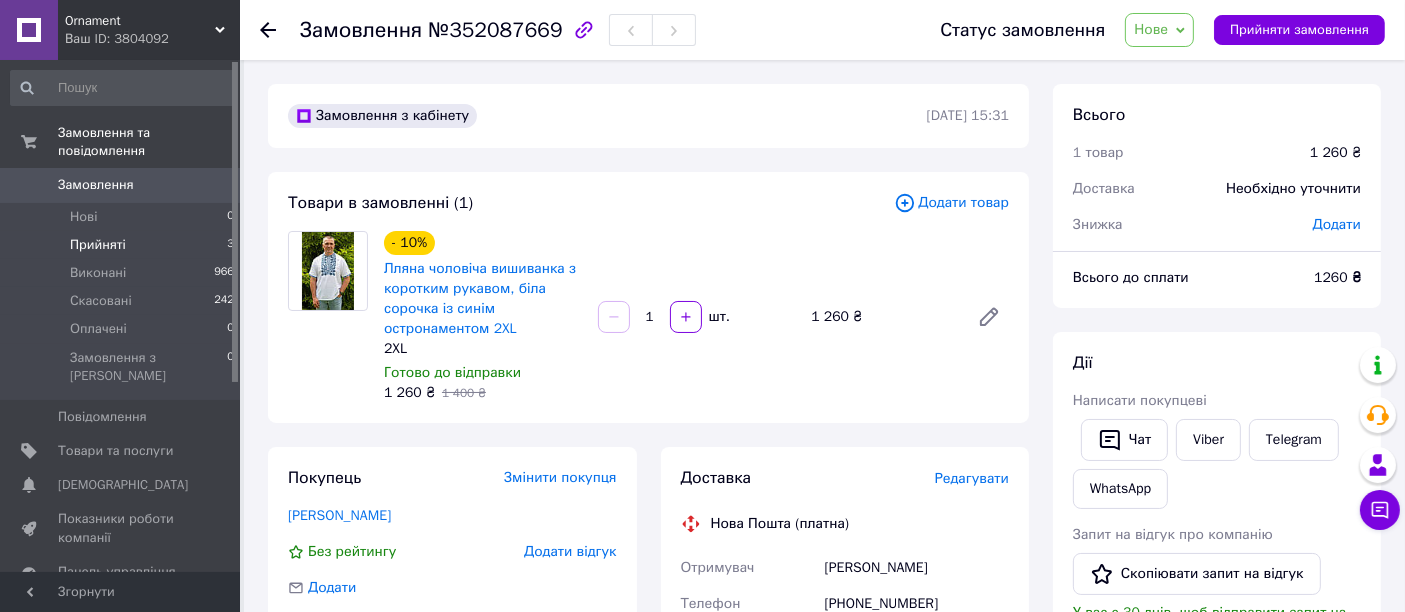 click on "Прийняті" at bounding box center [98, 245] 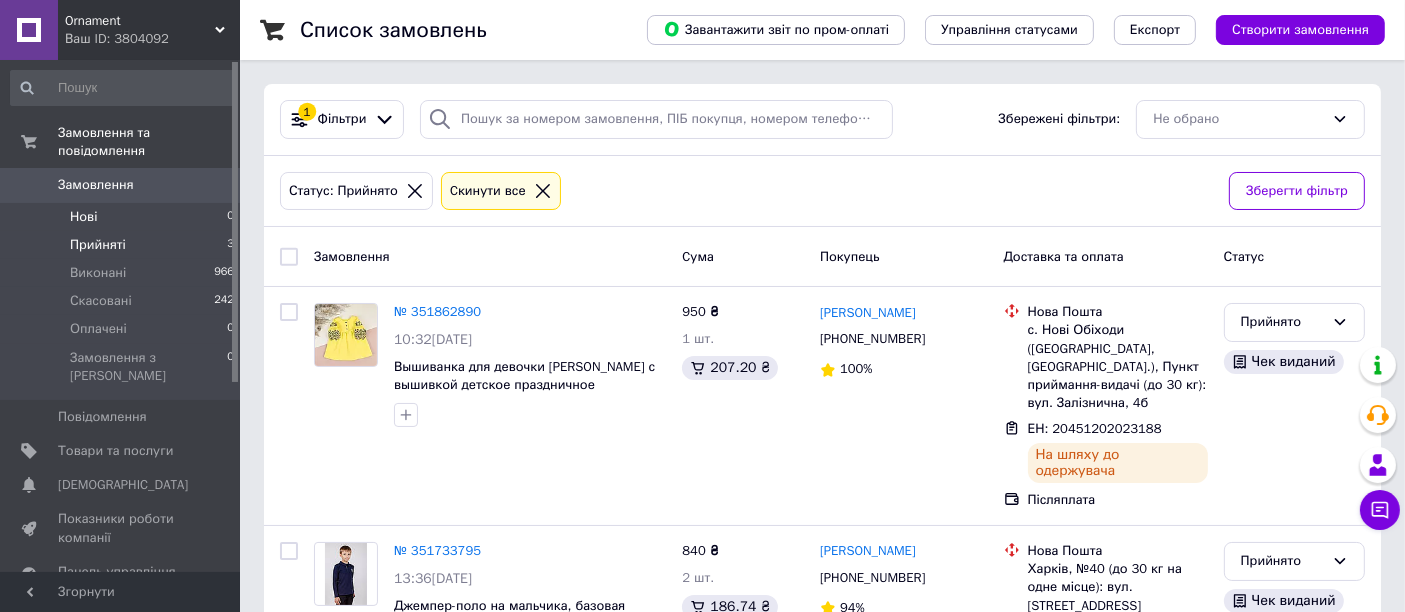 click on "Нові 0" at bounding box center [123, 217] 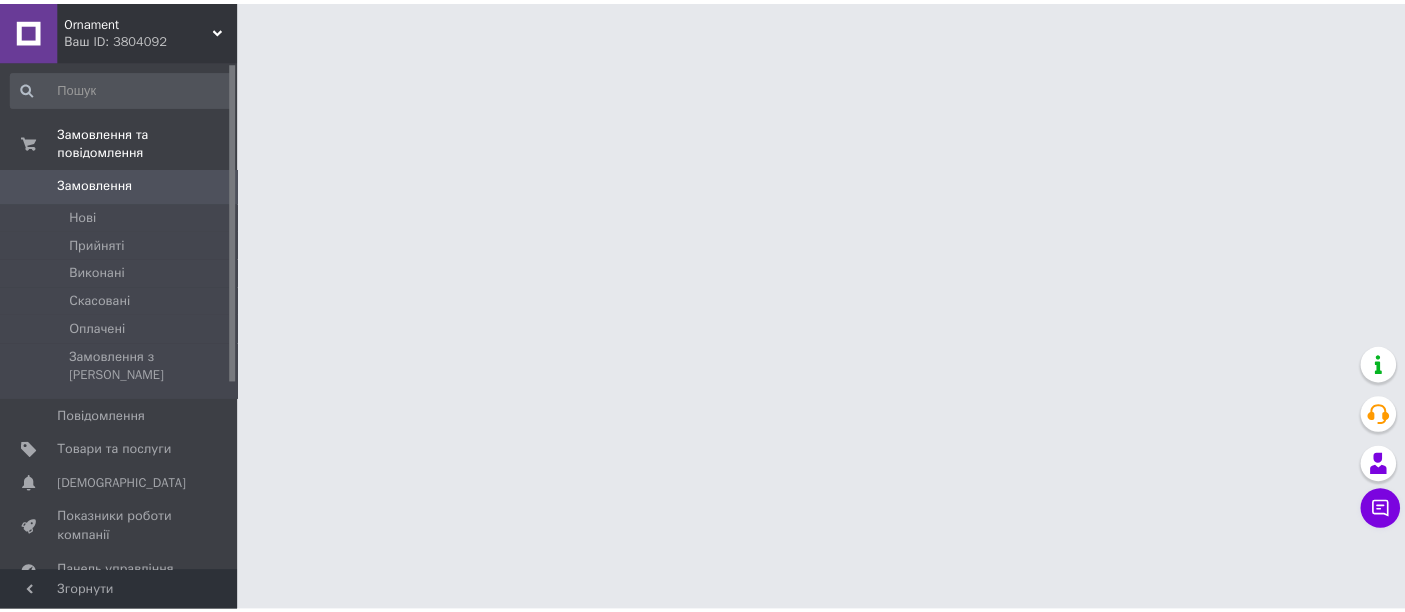 scroll, scrollTop: 0, scrollLeft: 0, axis: both 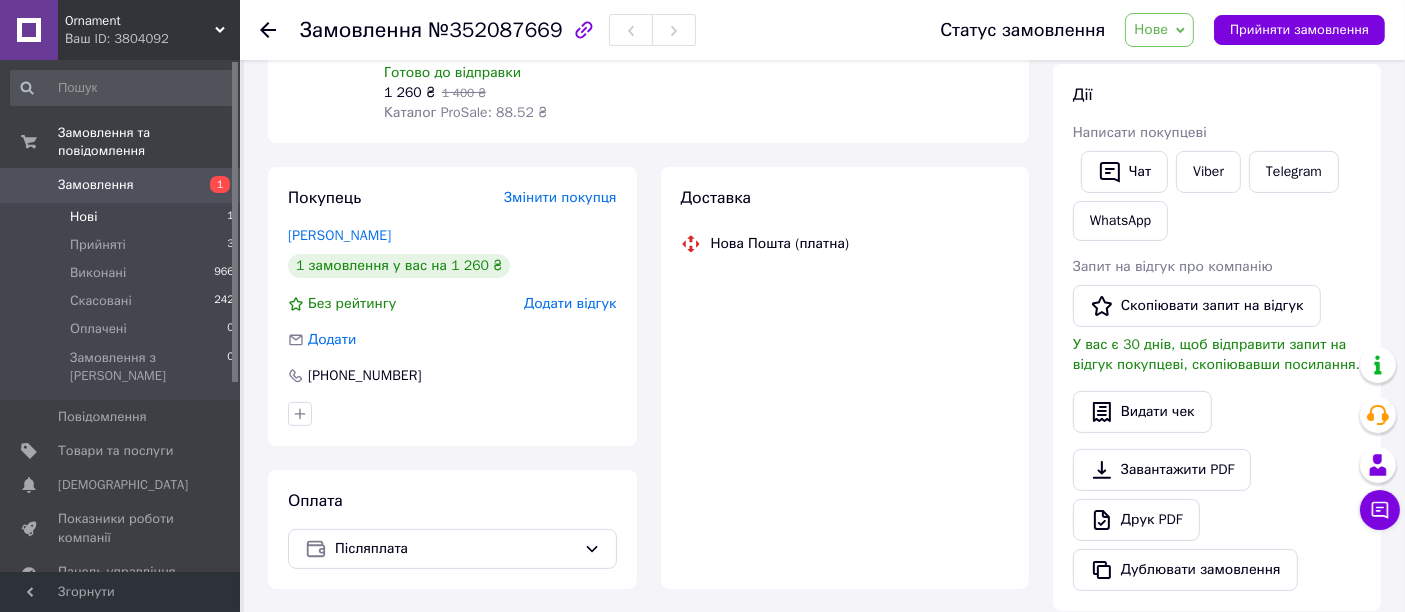 click on "Нові 1" at bounding box center (123, 217) 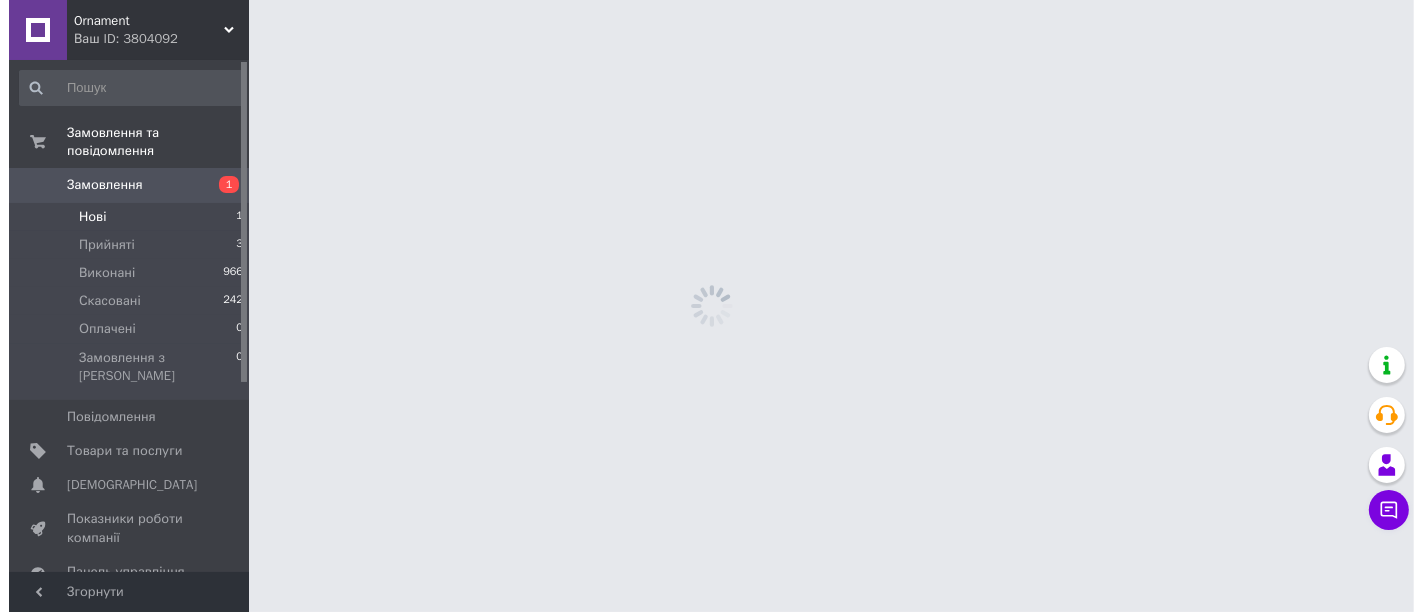 scroll, scrollTop: 0, scrollLeft: 0, axis: both 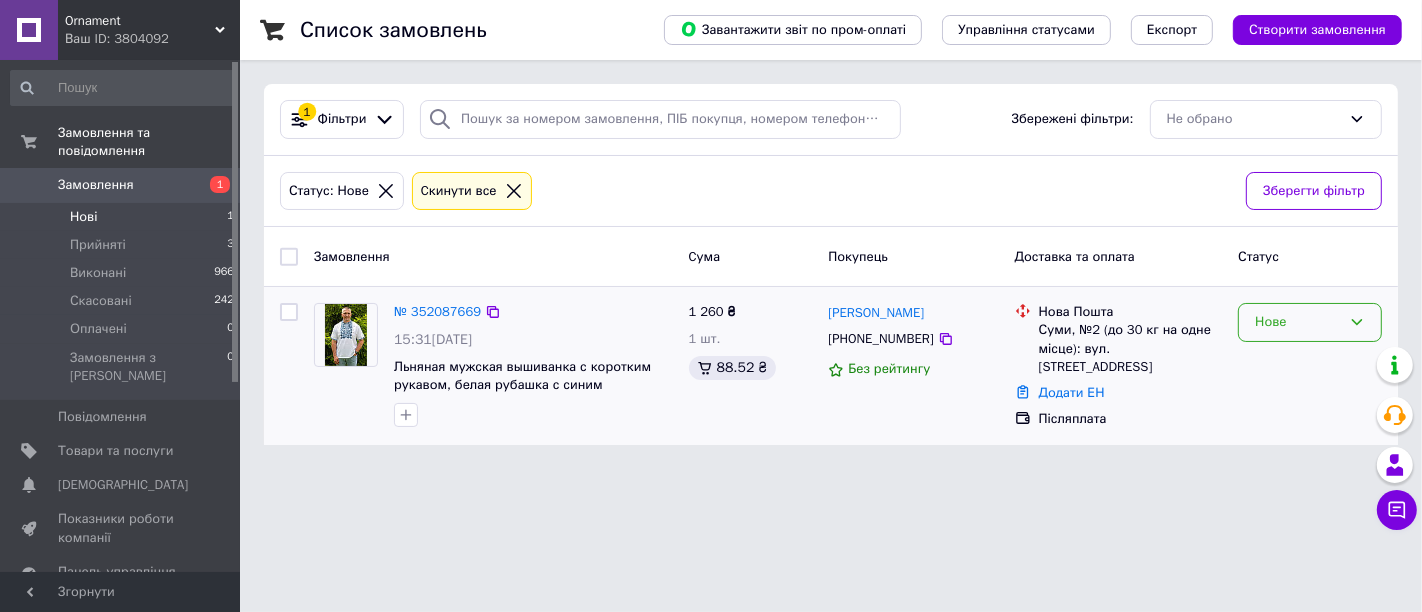 click on "Нове" at bounding box center [1298, 322] 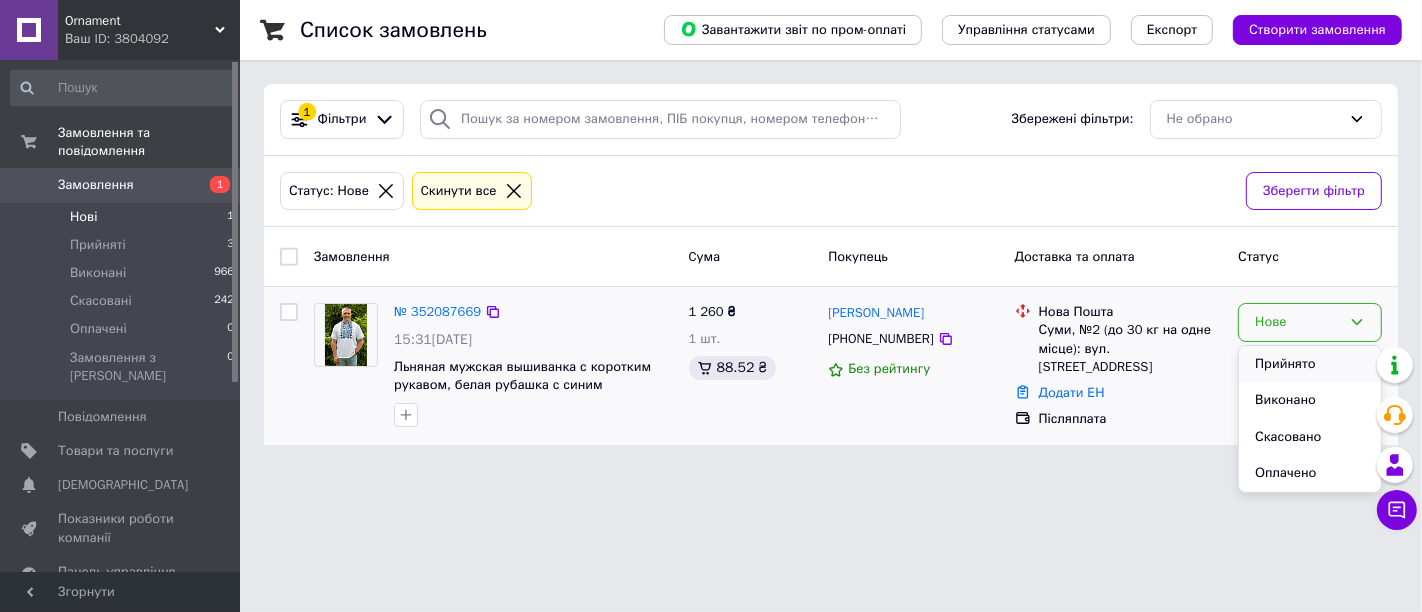 click on "Прийнято" at bounding box center (1310, 364) 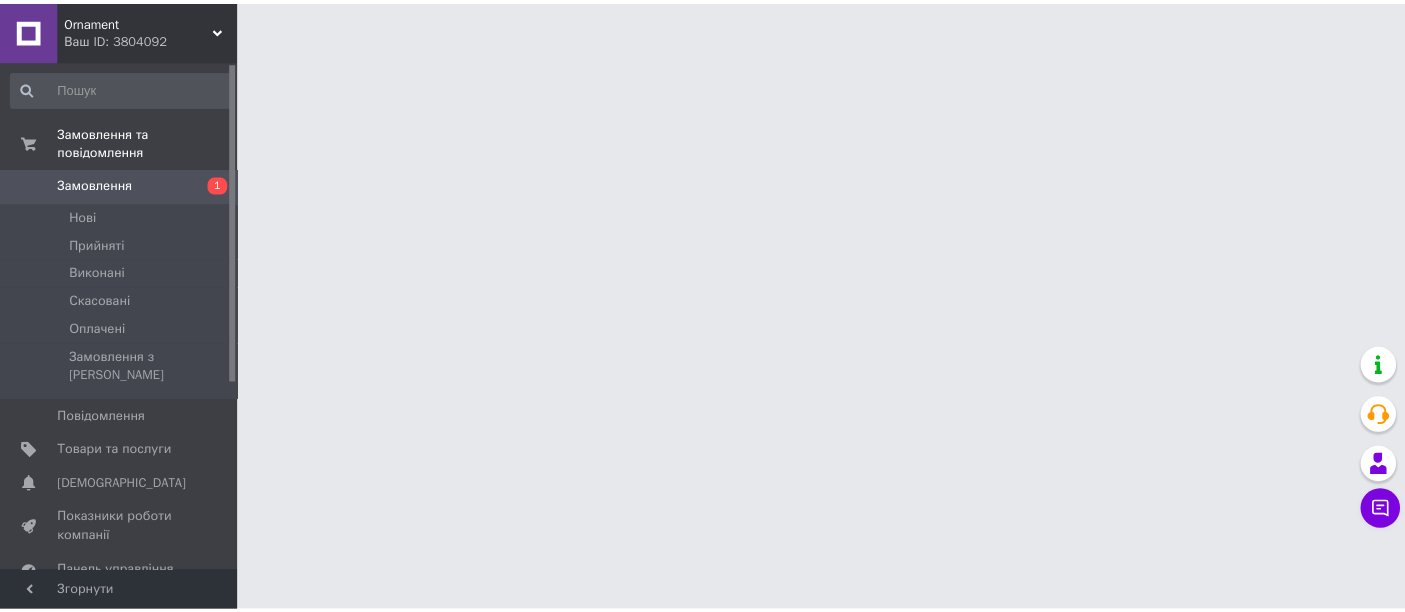 scroll, scrollTop: 0, scrollLeft: 0, axis: both 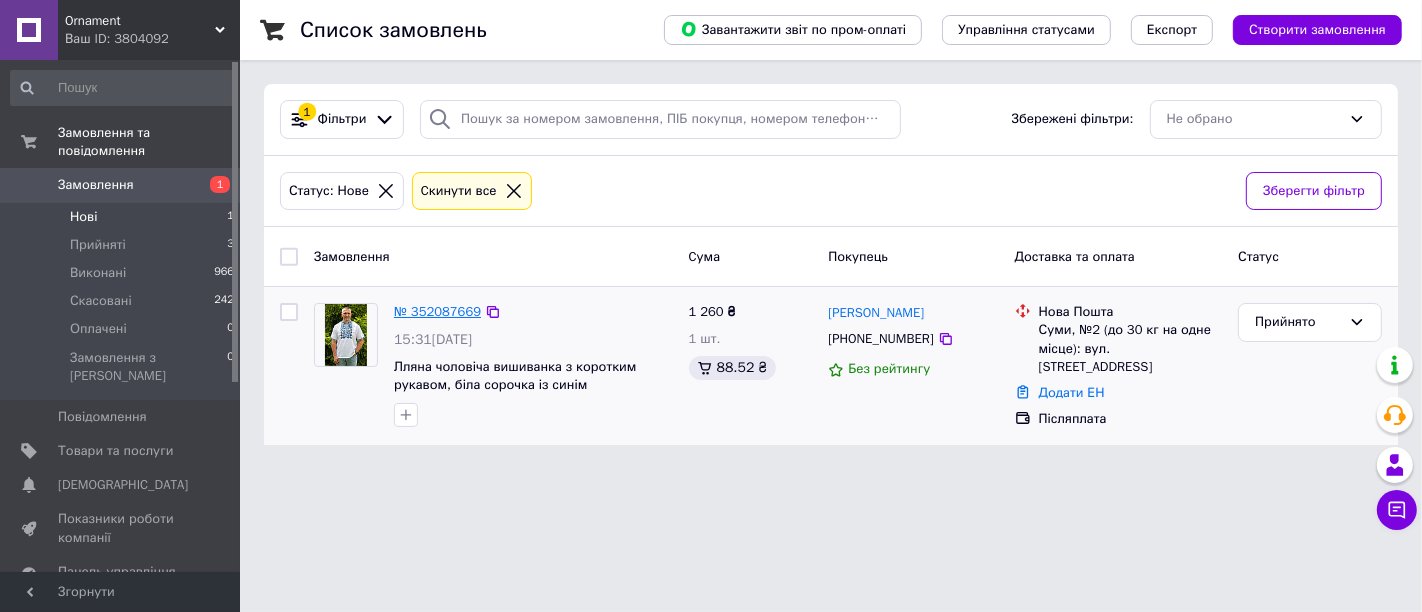 click on "№ 352087669" at bounding box center (437, 311) 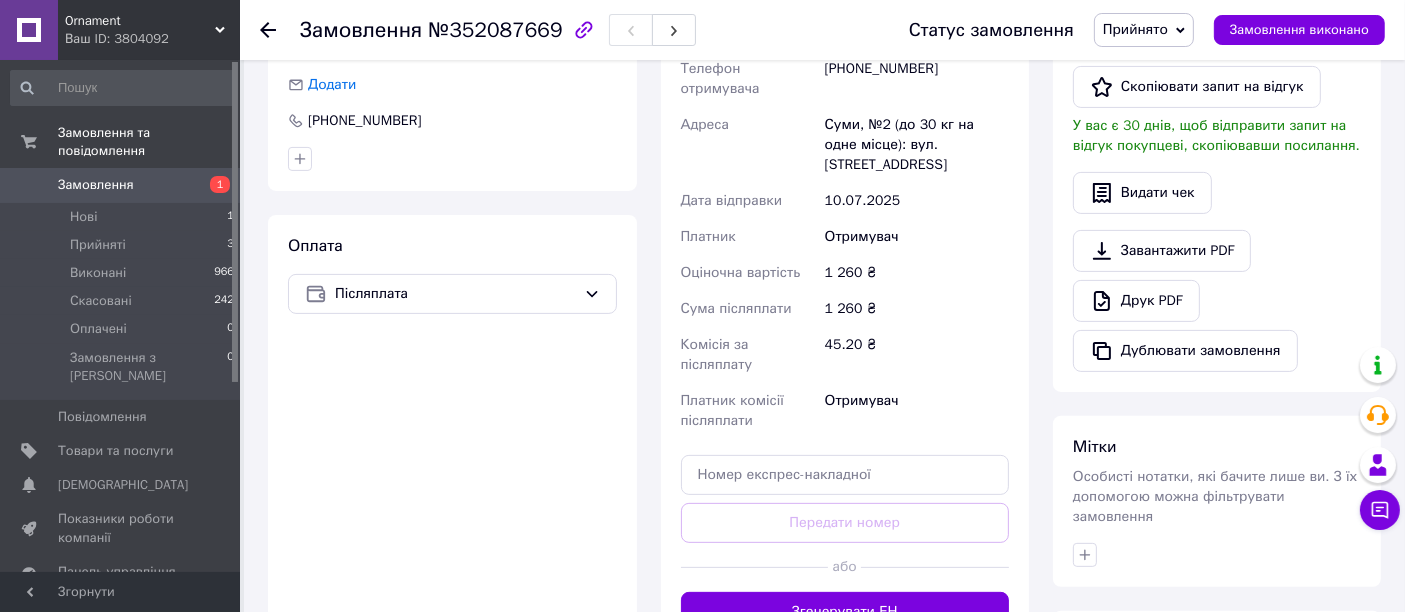 scroll, scrollTop: 666, scrollLeft: 0, axis: vertical 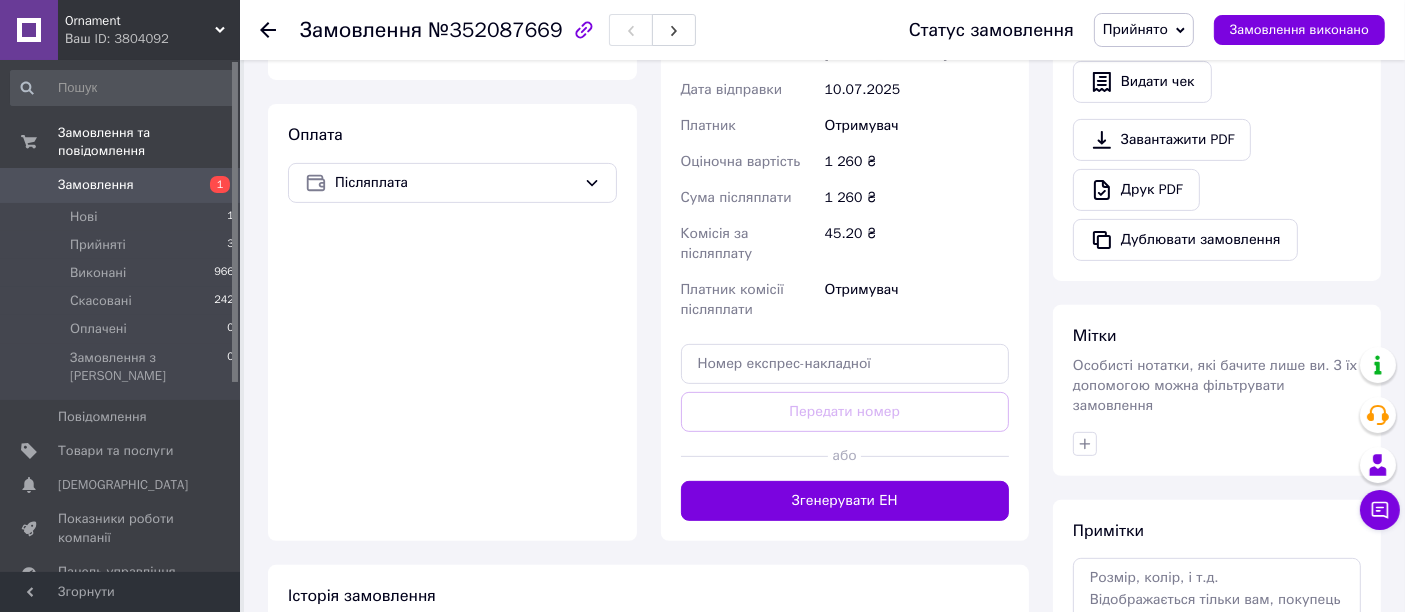 click on "Доставка Редагувати Нова Пошта (платна) Отримувач Новицький Олександр Павлович Телефон отримувача +380505777827 Адреса Суми, №2 (до 30 кг на одне місце): вул. Петропавлівська, 62 Дата відправки 10.07.2025 Платник Отримувач Оціночна вартість 1 260 ₴ Сума післяплати 1 260 ₴ Комісія за післяплату 45.20 ₴ Платник комісії післяплати Отримувач Передати номер або Згенерувати ЕН Платник Отримувач Відправник Прізвище отримувача Новицький Ім'я отримувача Олександр По батькові отримувача Павлович Телефон отримувача +380505777827 Тип доставки У відділенні Кур'єром В поштоматі Місто <" at bounding box center [845, 171] 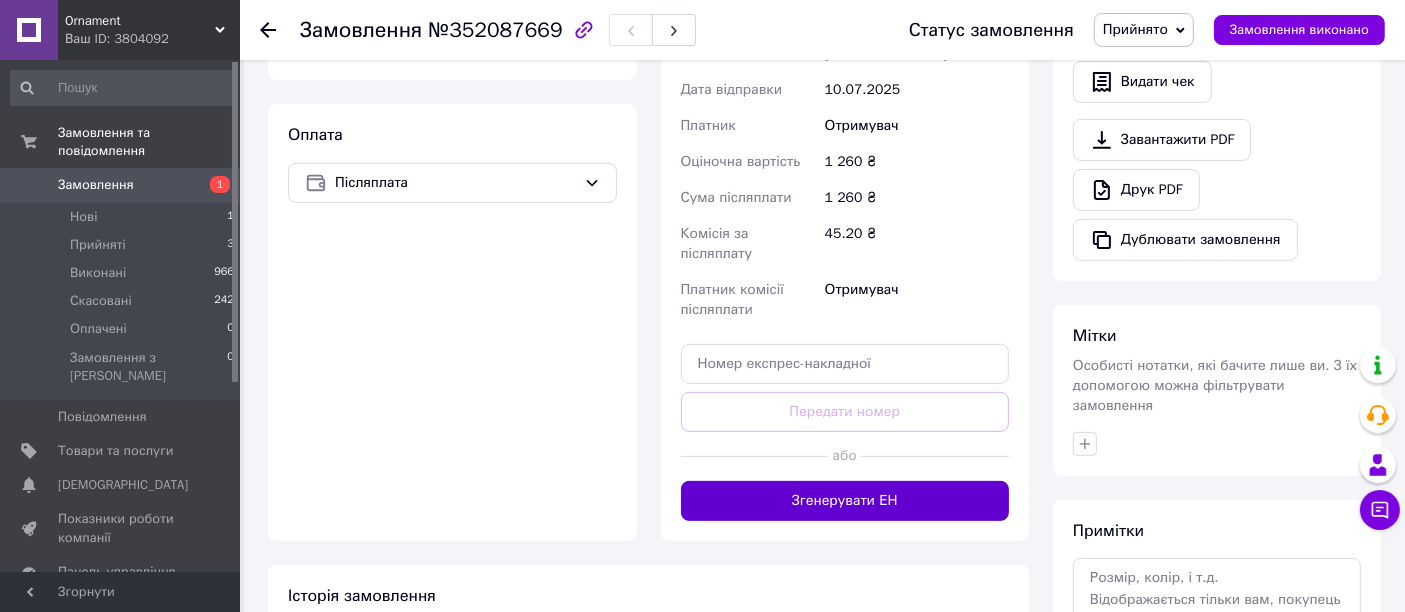 click on "Згенерувати ЕН" at bounding box center [845, 501] 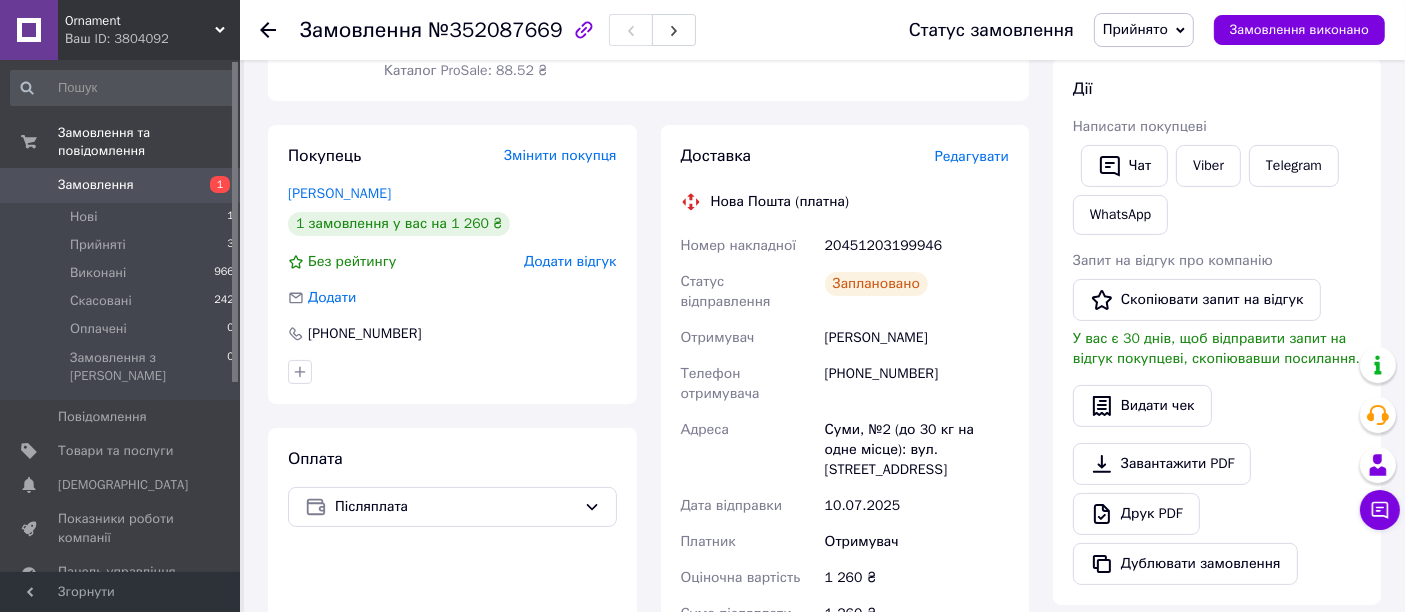 scroll, scrollTop: 333, scrollLeft: 0, axis: vertical 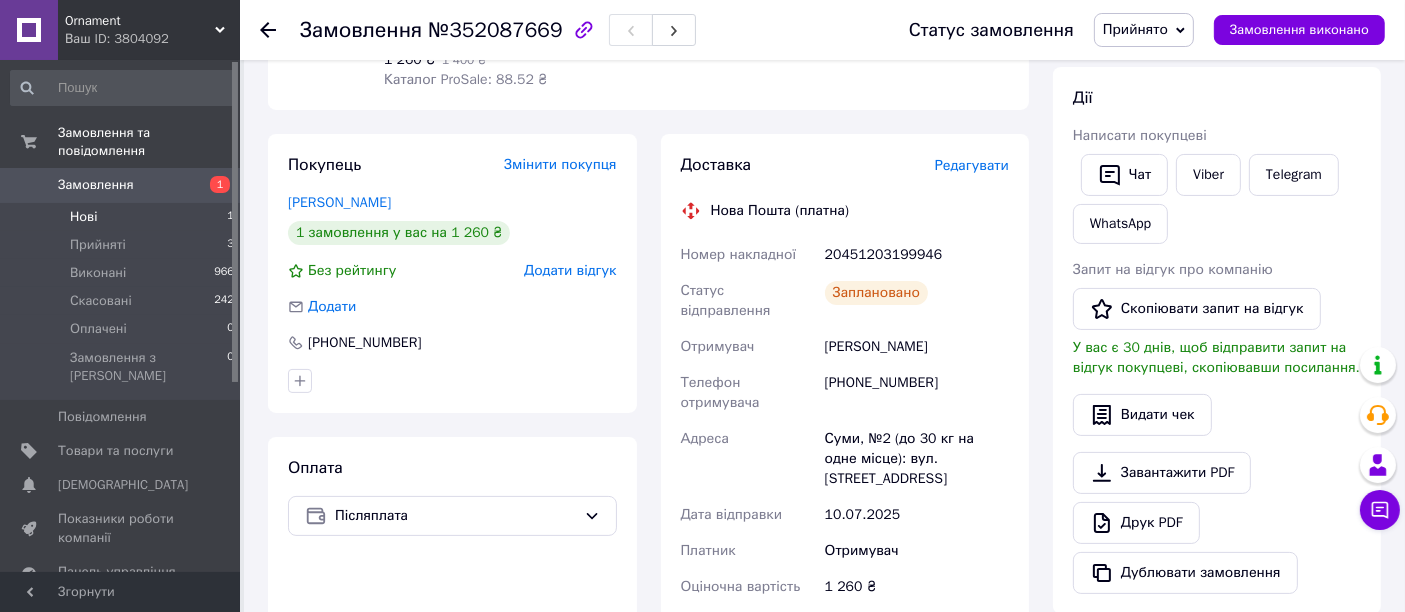 click on "Нові 1" at bounding box center [123, 217] 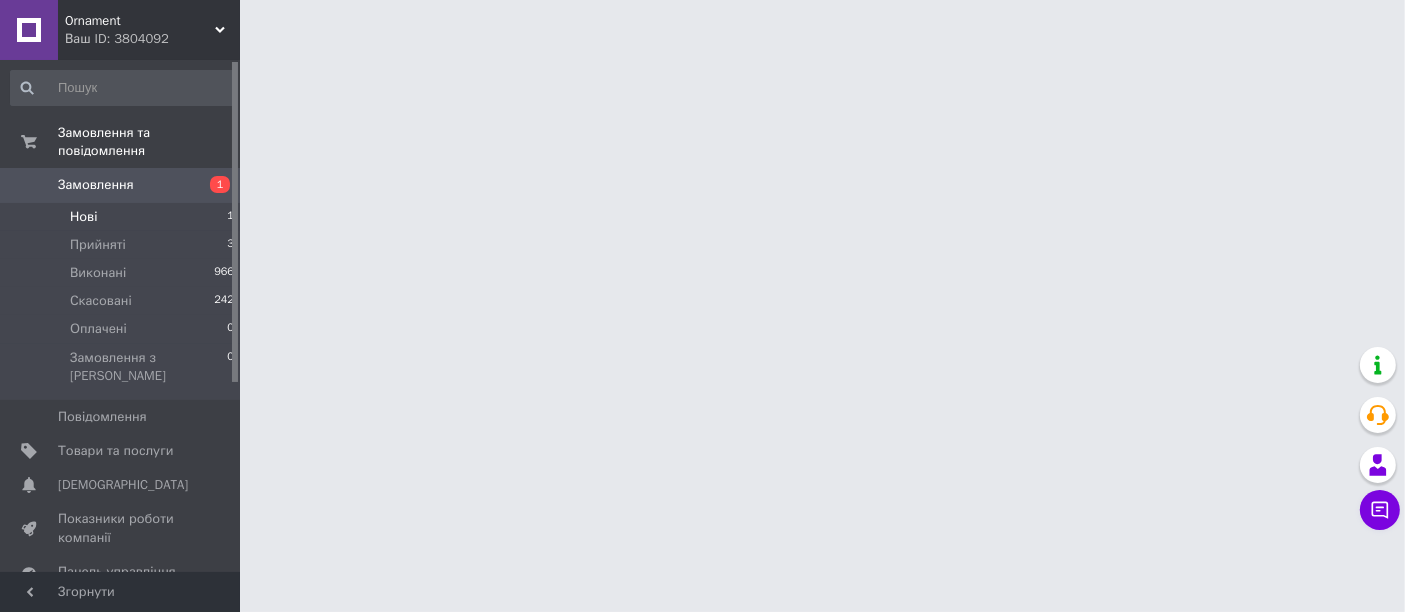 scroll, scrollTop: 0, scrollLeft: 0, axis: both 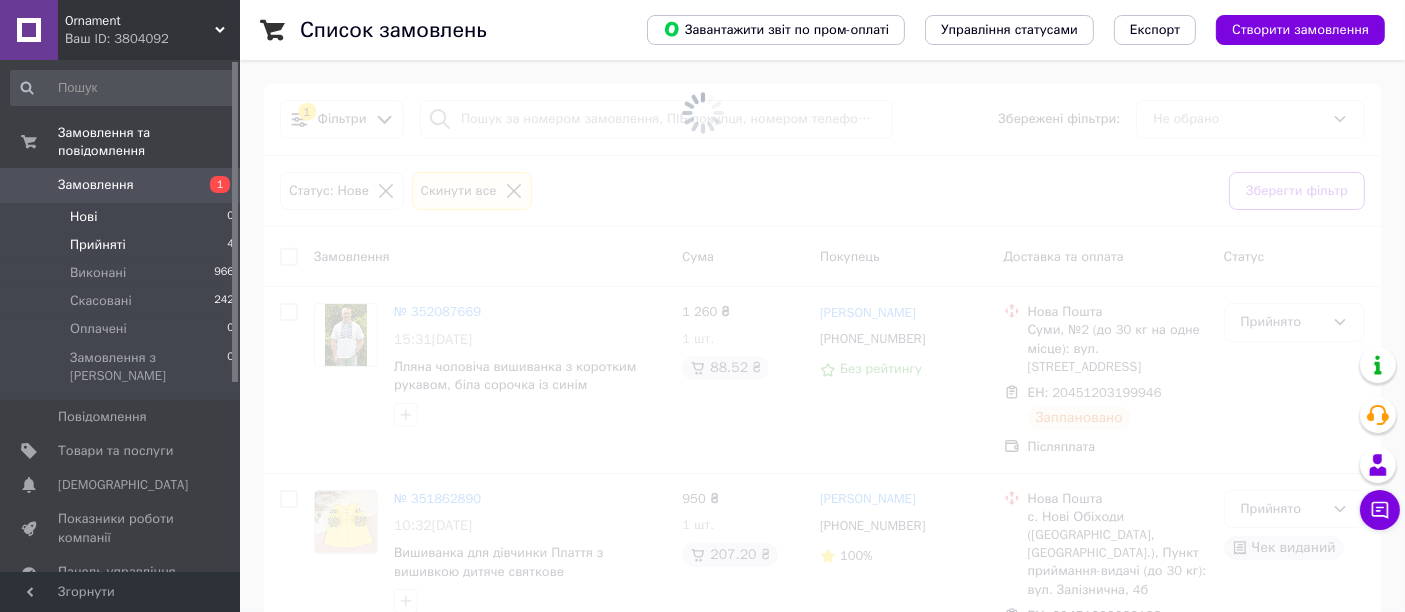 click on "Прийняті" at bounding box center [98, 245] 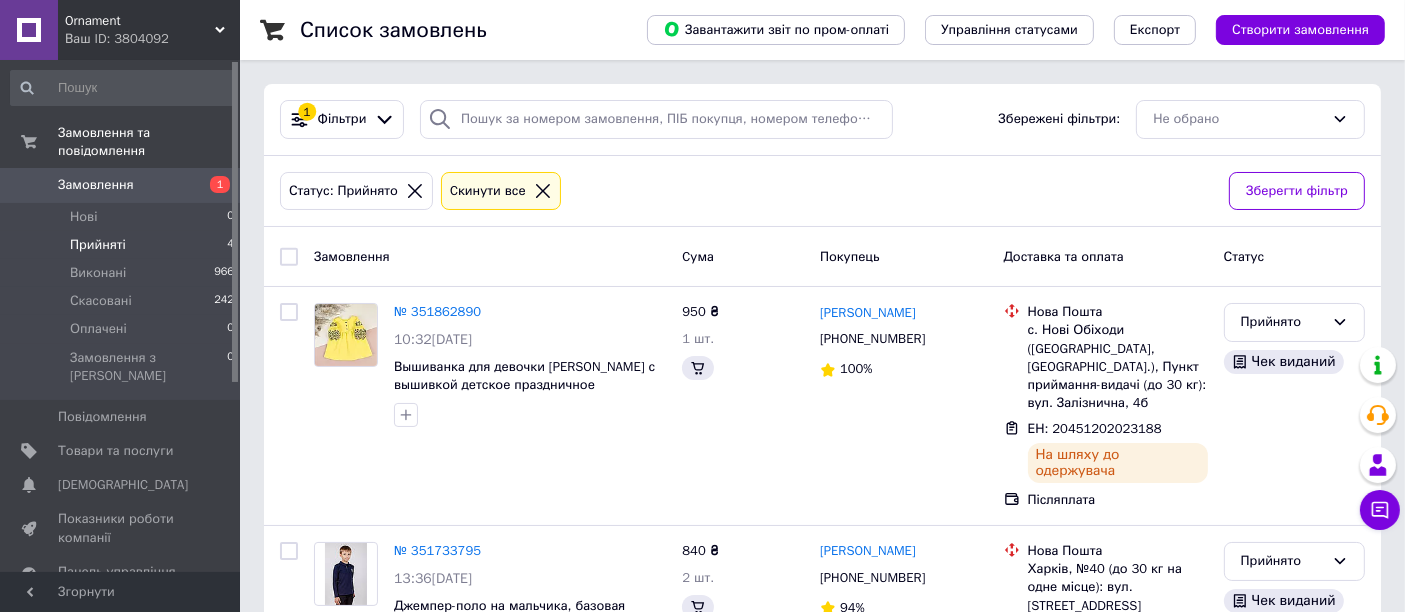 click on "Прийняті" at bounding box center (98, 245) 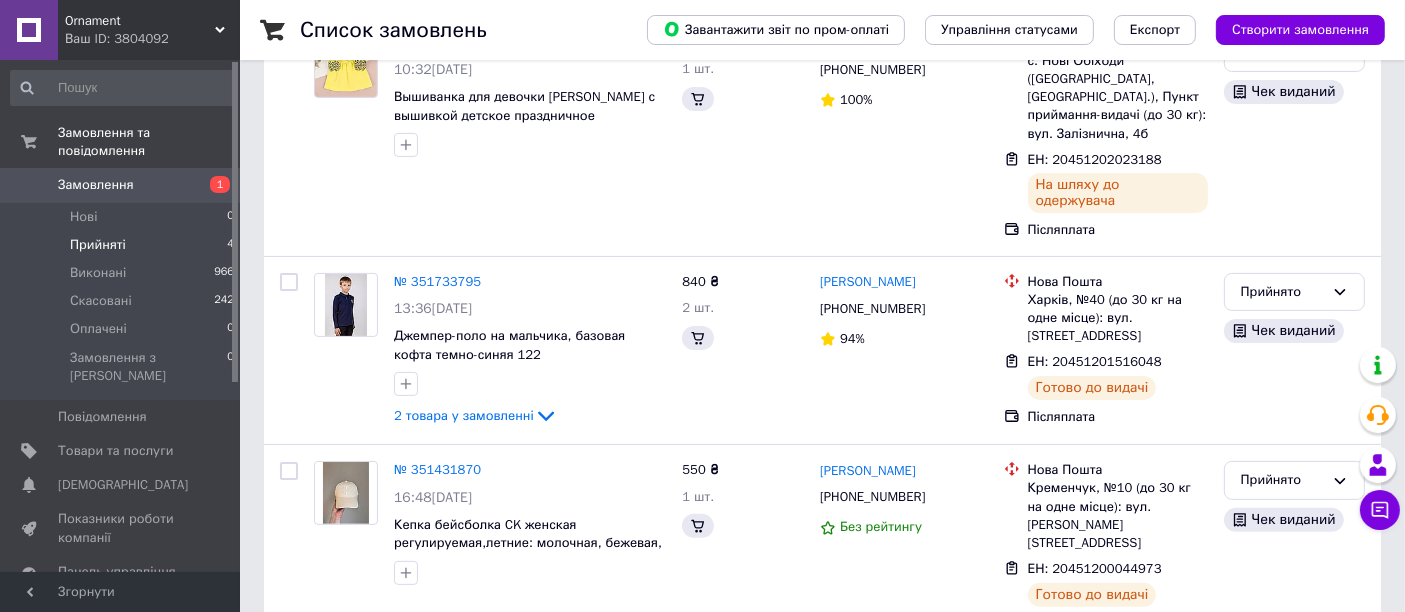 scroll, scrollTop: 462, scrollLeft: 0, axis: vertical 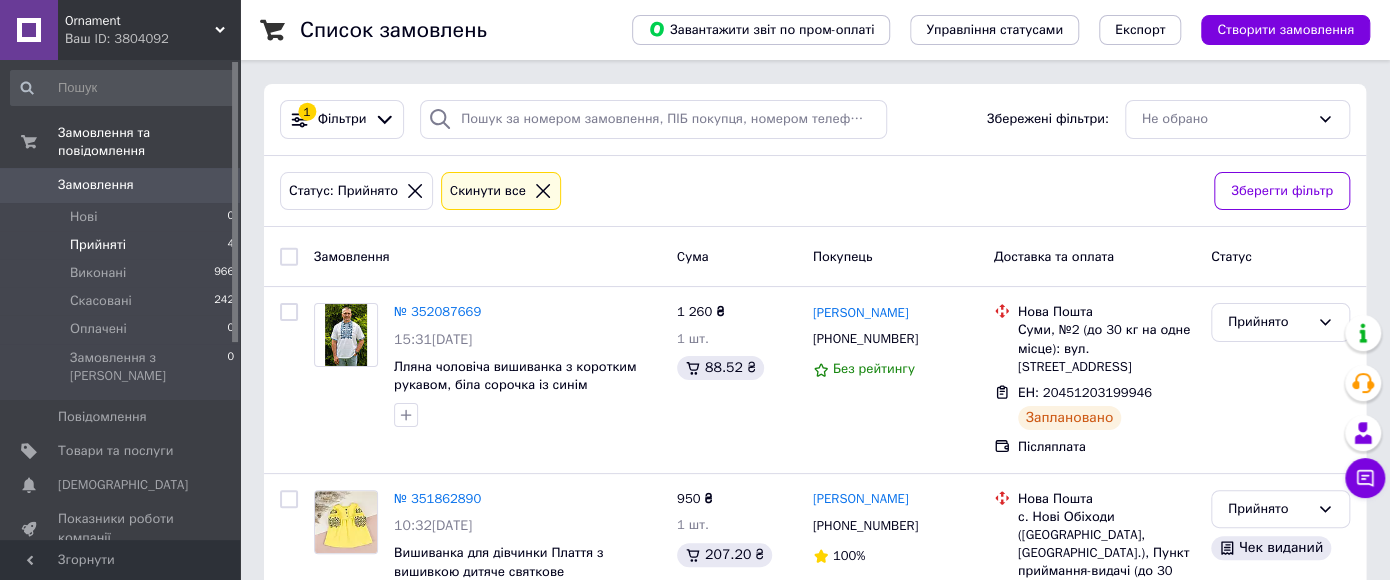 click on "Прийняті" at bounding box center [98, 245] 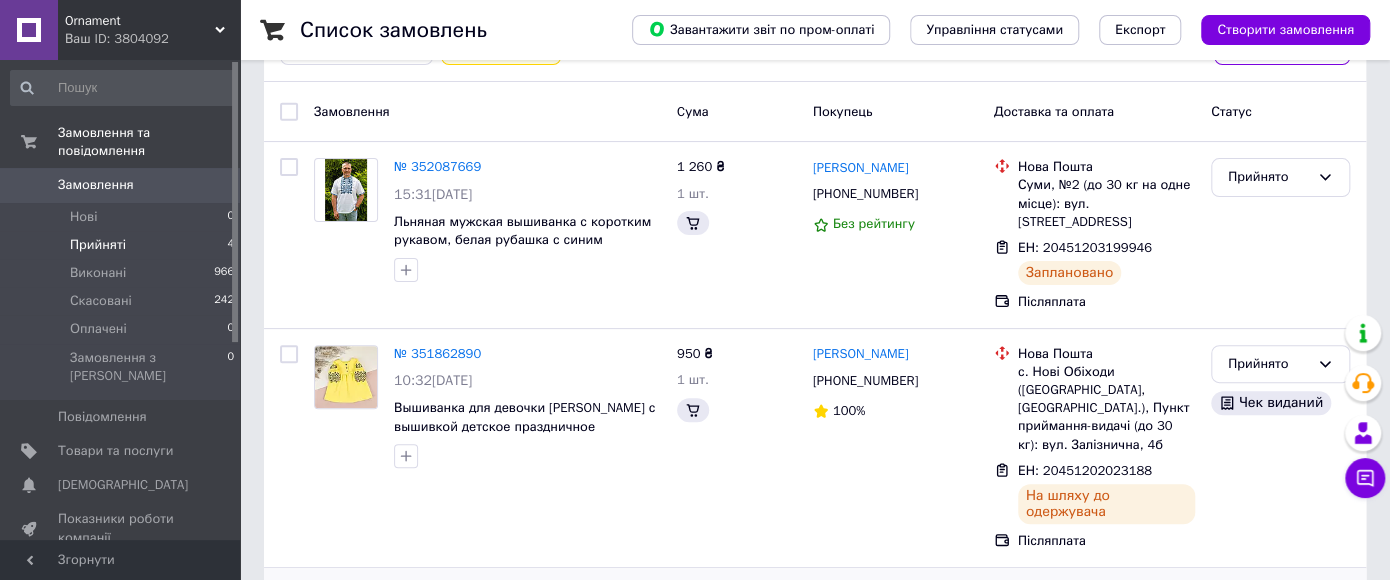 scroll, scrollTop: 511, scrollLeft: 0, axis: vertical 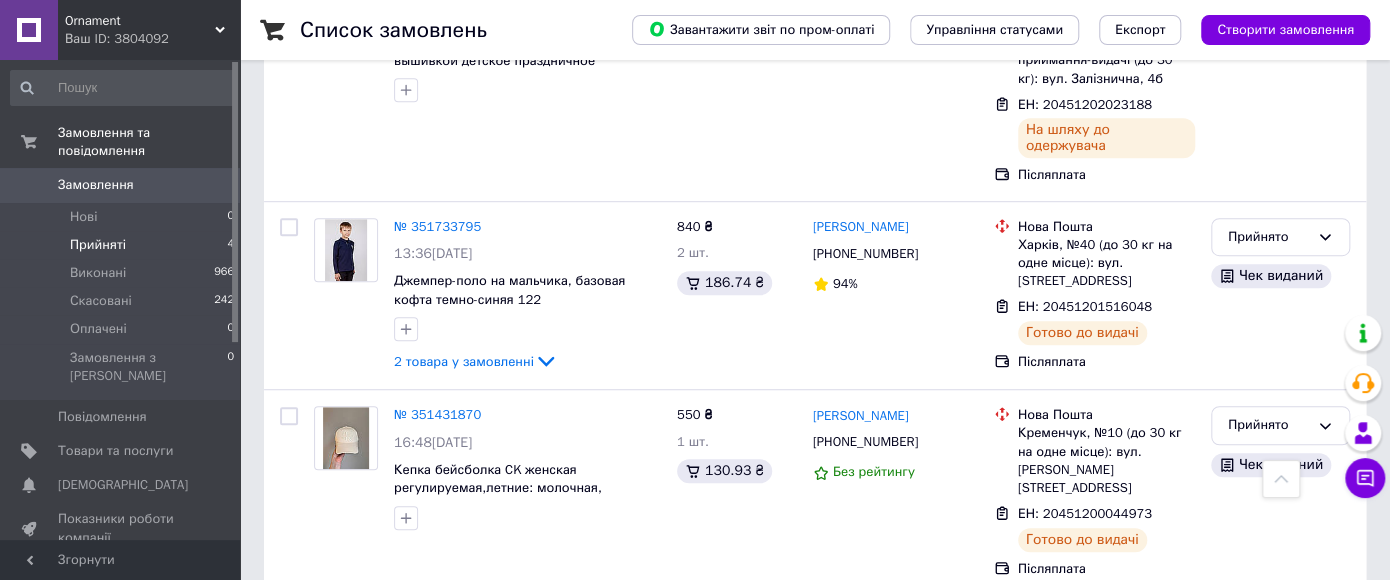 click on "Прийняті 4" at bounding box center [123, 245] 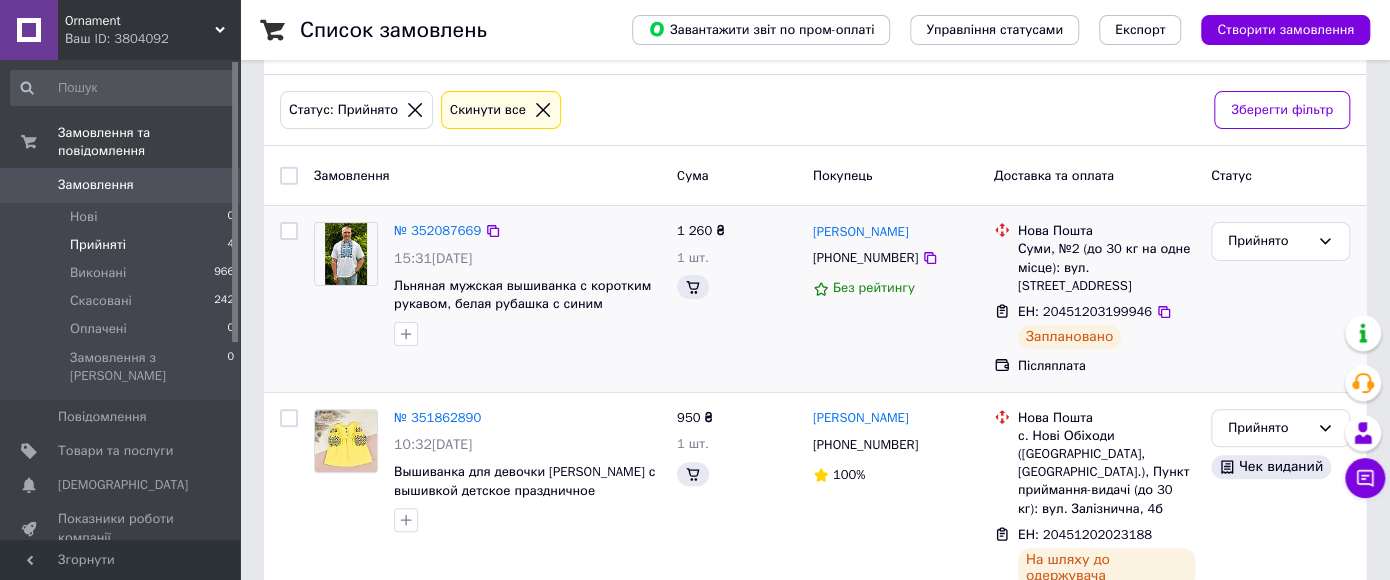 scroll, scrollTop: 111, scrollLeft: 0, axis: vertical 